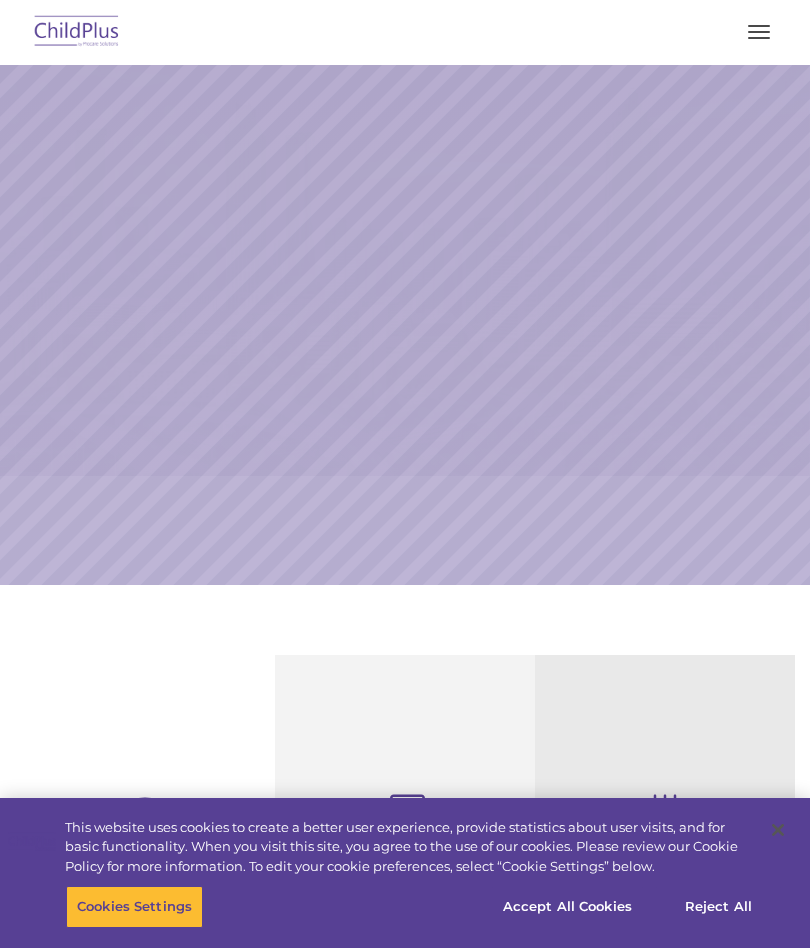 scroll, scrollTop: 0, scrollLeft: 0, axis: both 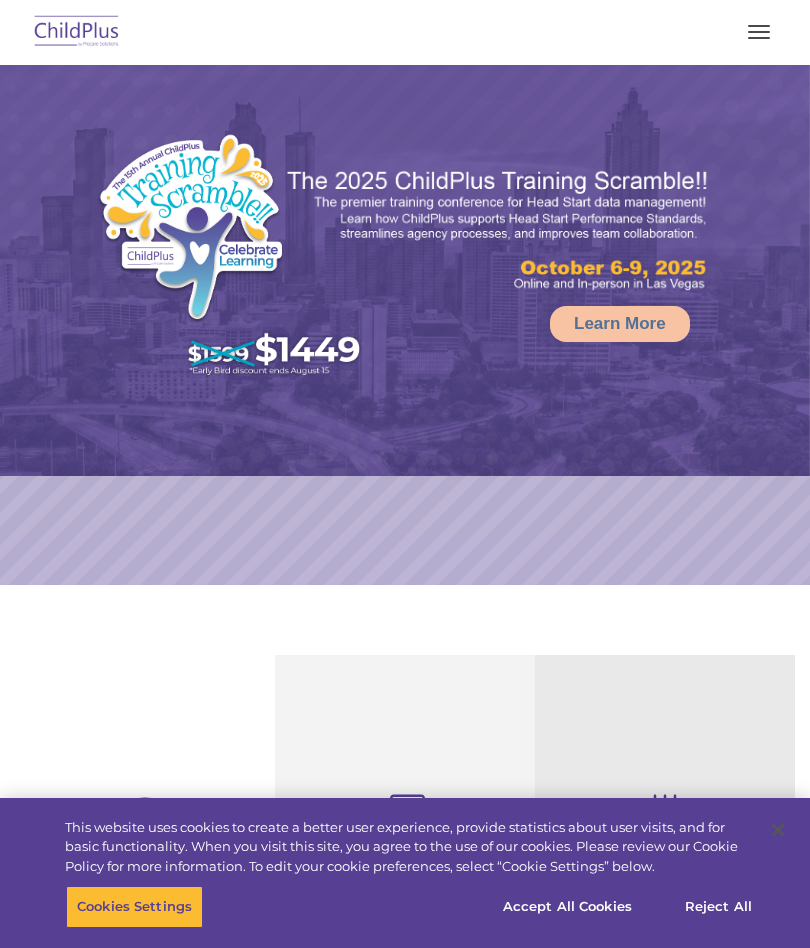 select on "MEDIUM" 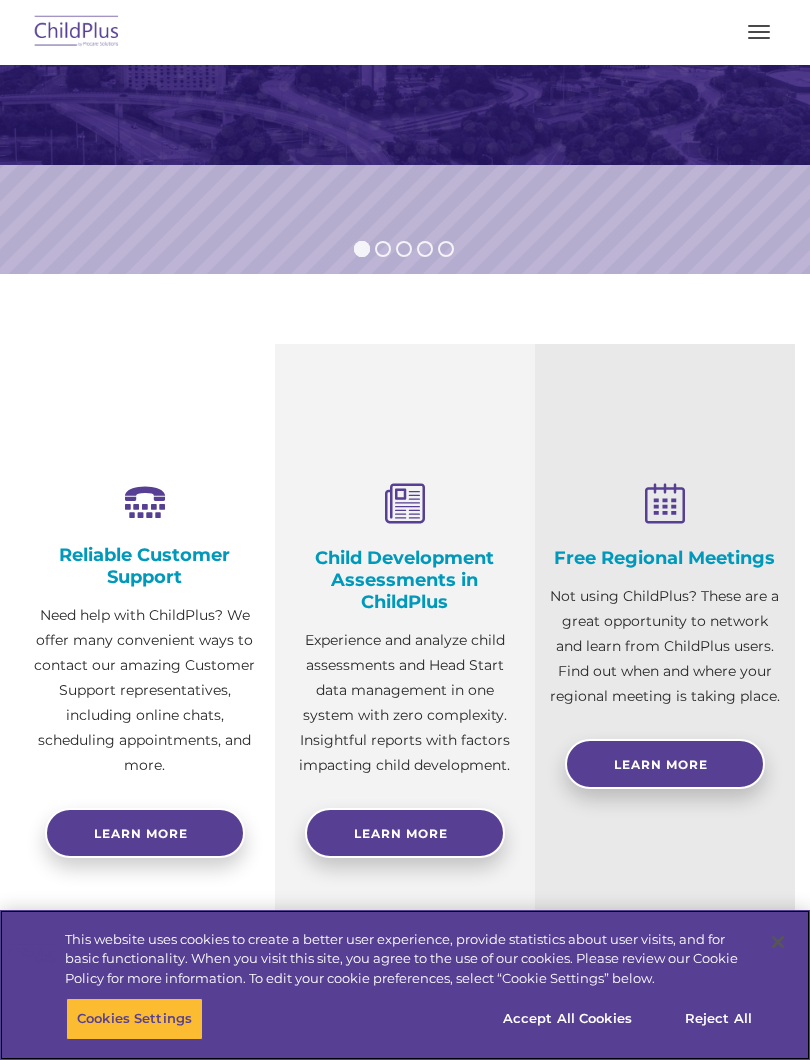 scroll, scrollTop: 0, scrollLeft: 0, axis: both 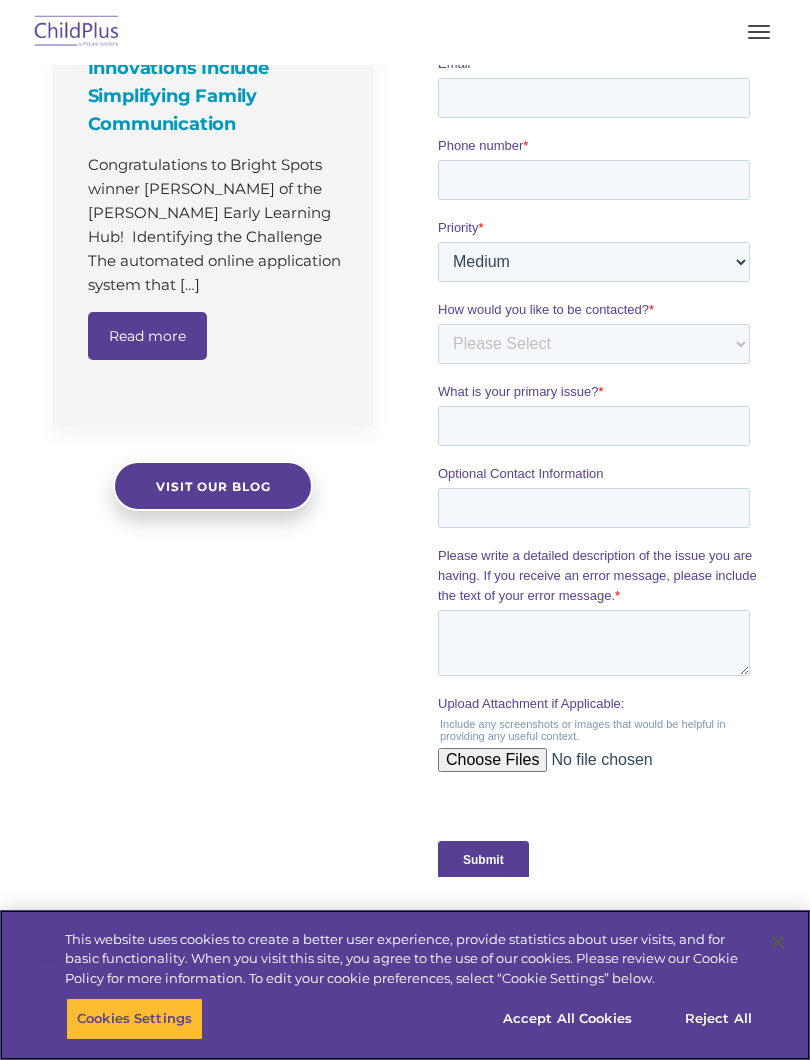 click on "Accept All Cookies" at bounding box center (567, 1019) 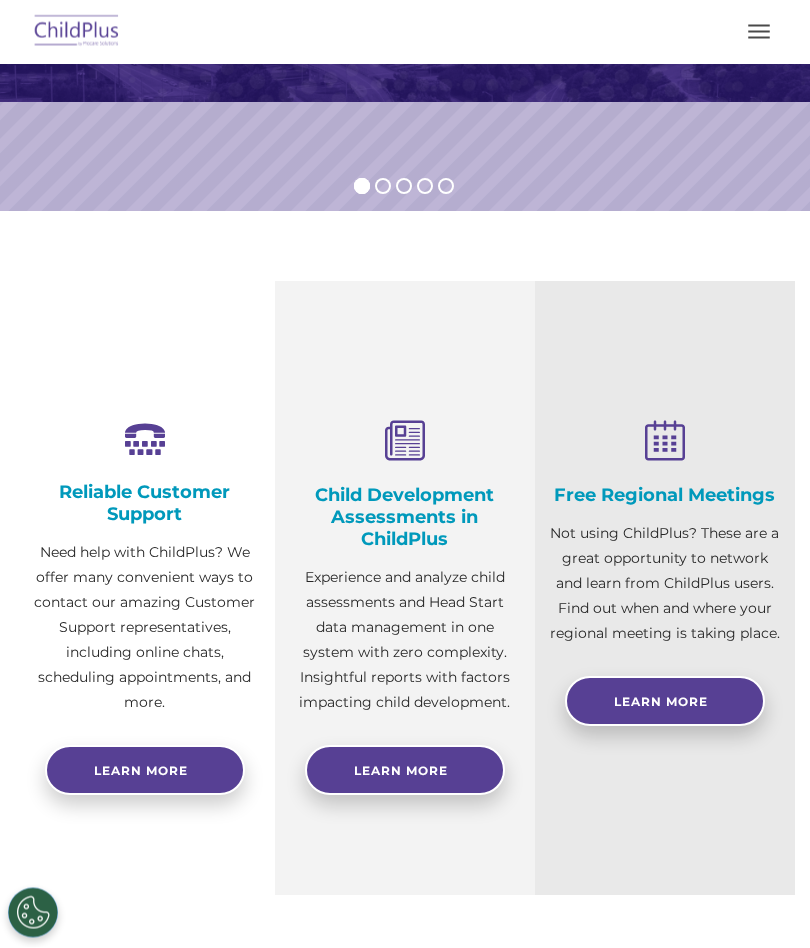 scroll, scrollTop: 0, scrollLeft: 0, axis: both 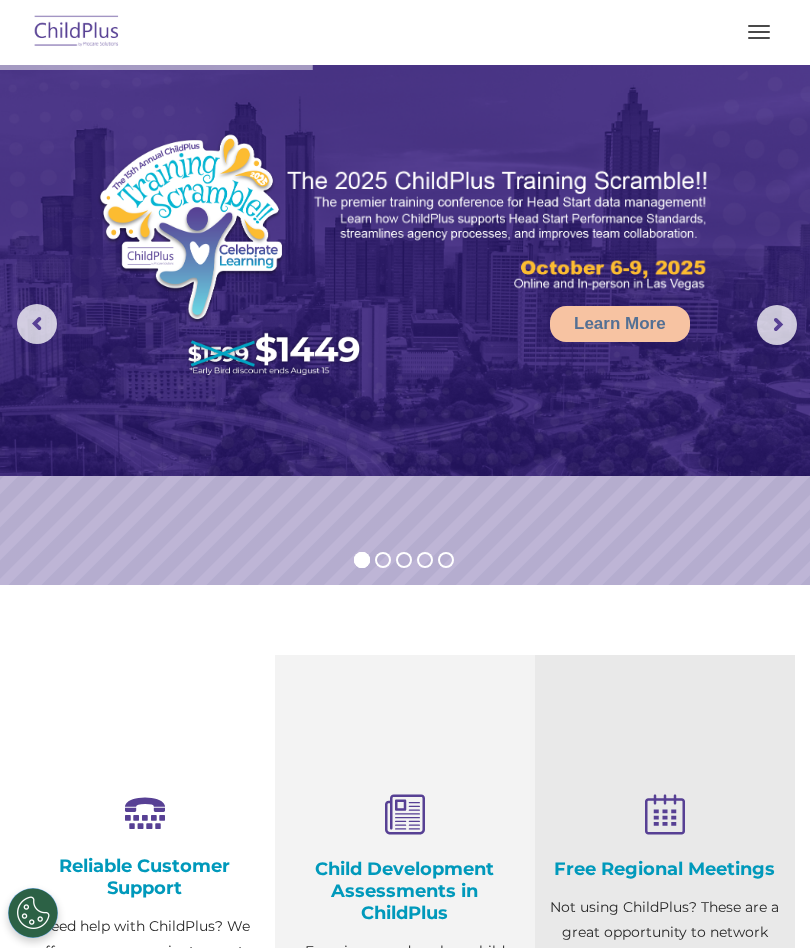 click at bounding box center (77, 32) 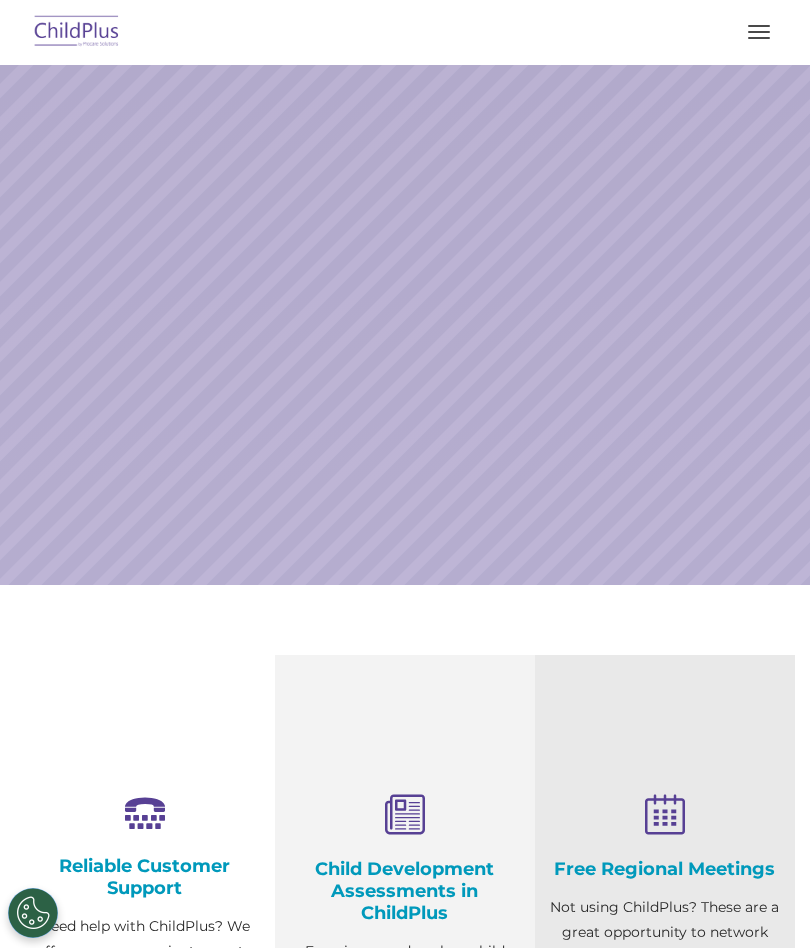 scroll, scrollTop: 0, scrollLeft: 0, axis: both 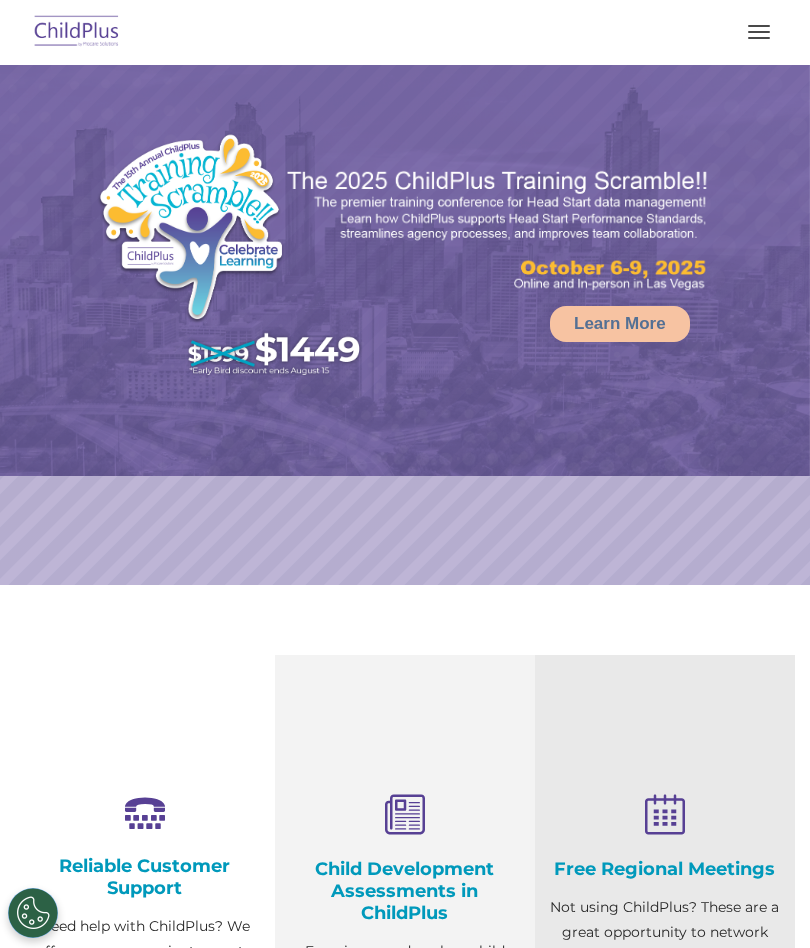 select on "MEDIUM" 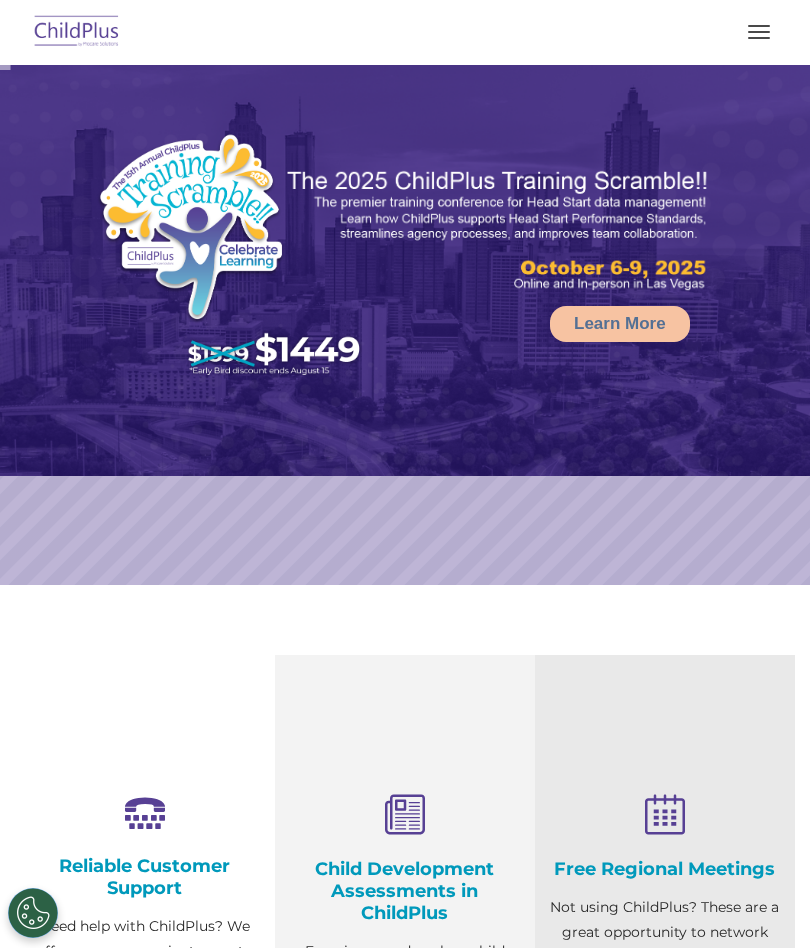 click at bounding box center (759, 32) 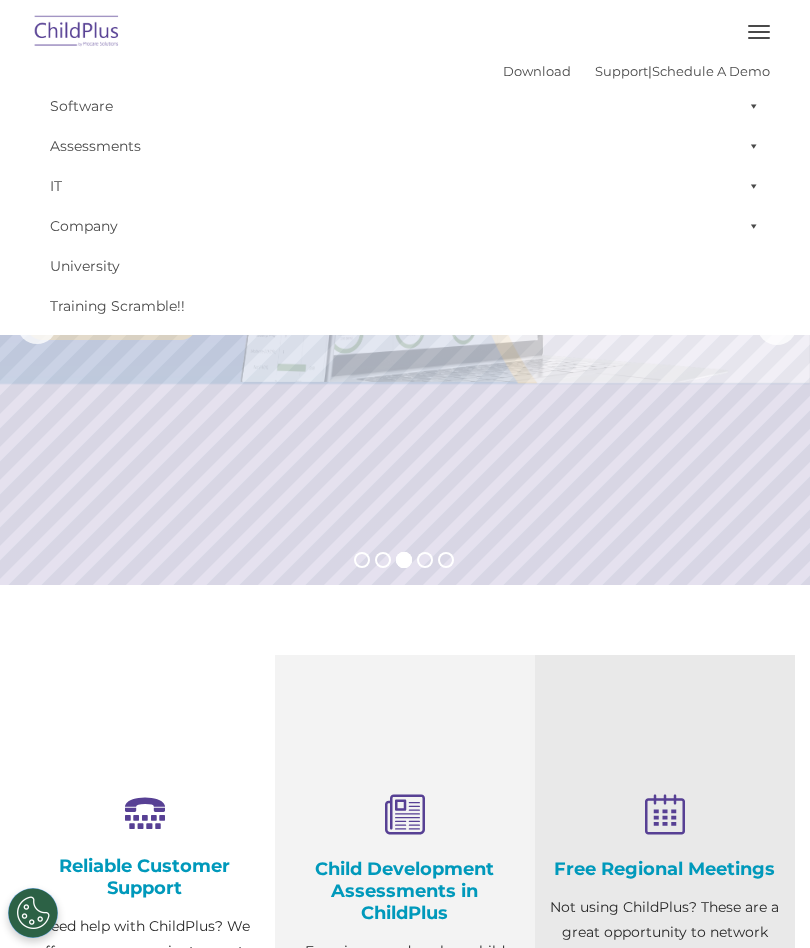 scroll, scrollTop: 0, scrollLeft: 0, axis: both 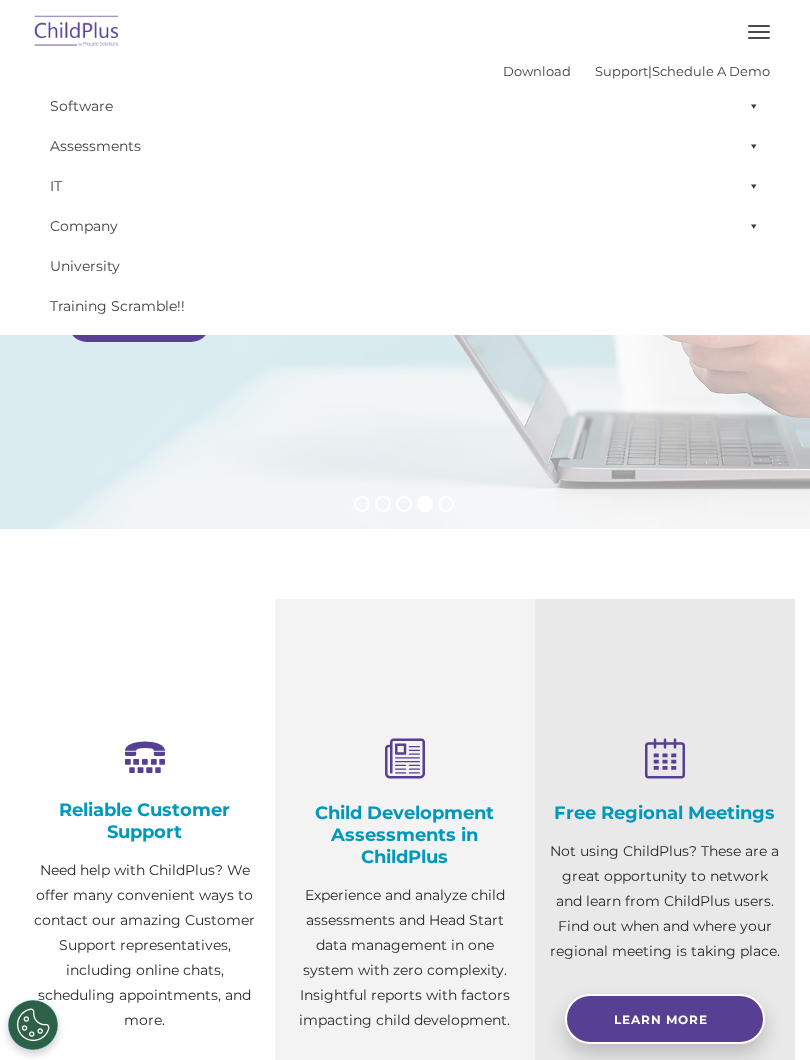click at bounding box center (405, 269) 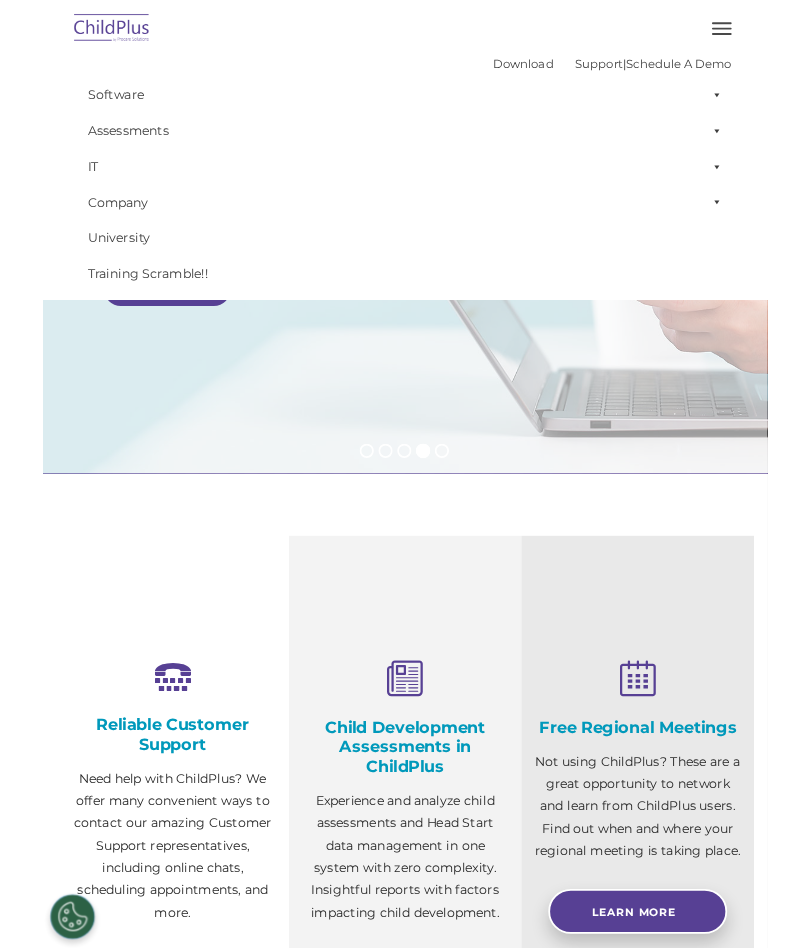 scroll, scrollTop: 0, scrollLeft: 0, axis: both 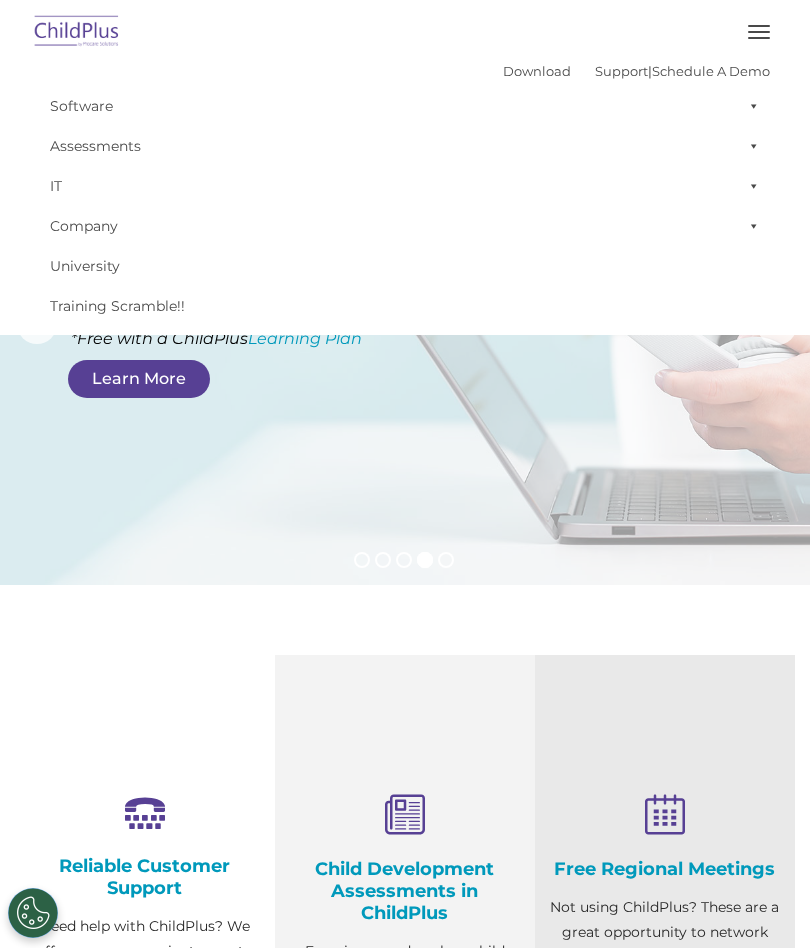 click at bounding box center (77, 32) 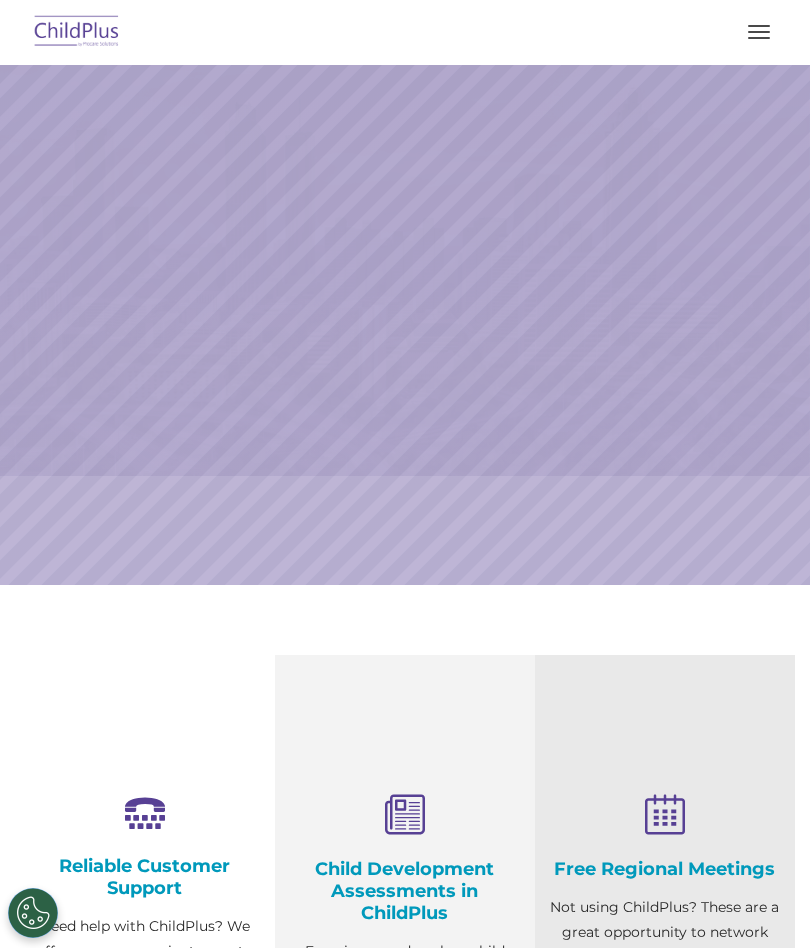 scroll, scrollTop: 0, scrollLeft: 0, axis: both 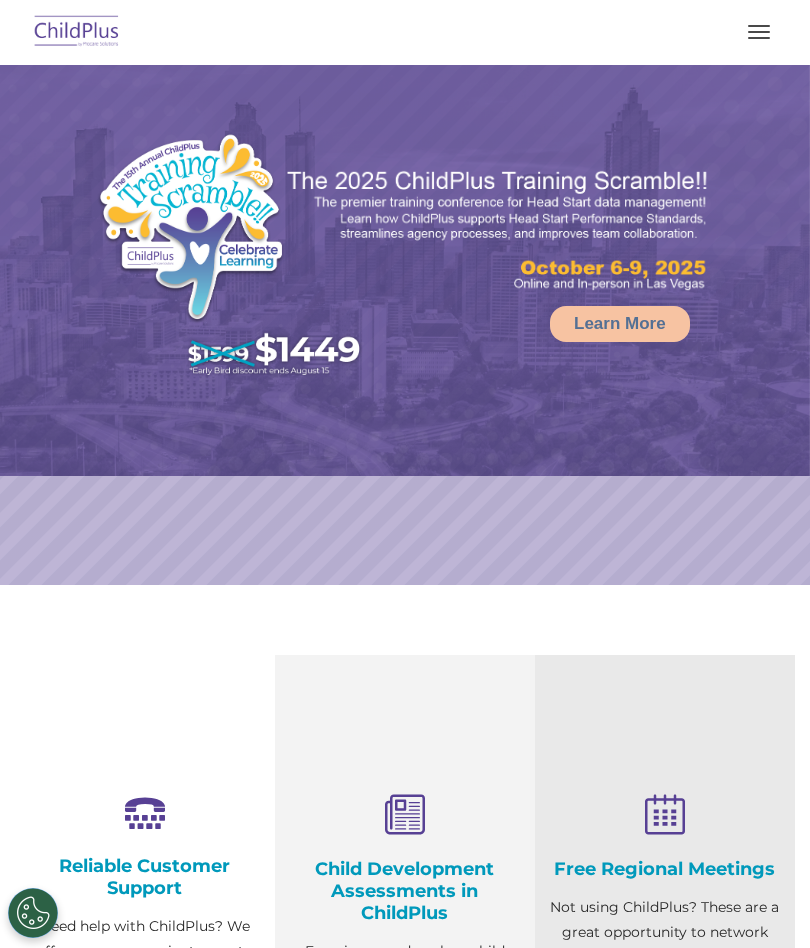 select on "MEDIUM" 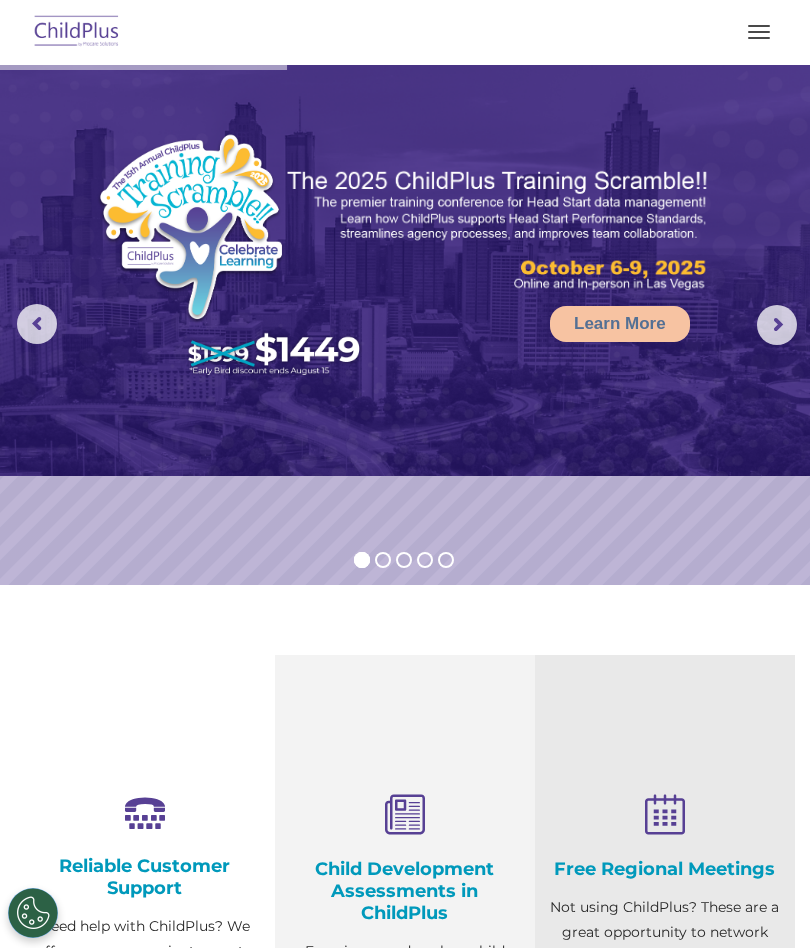click at bounding box center [759, 32] 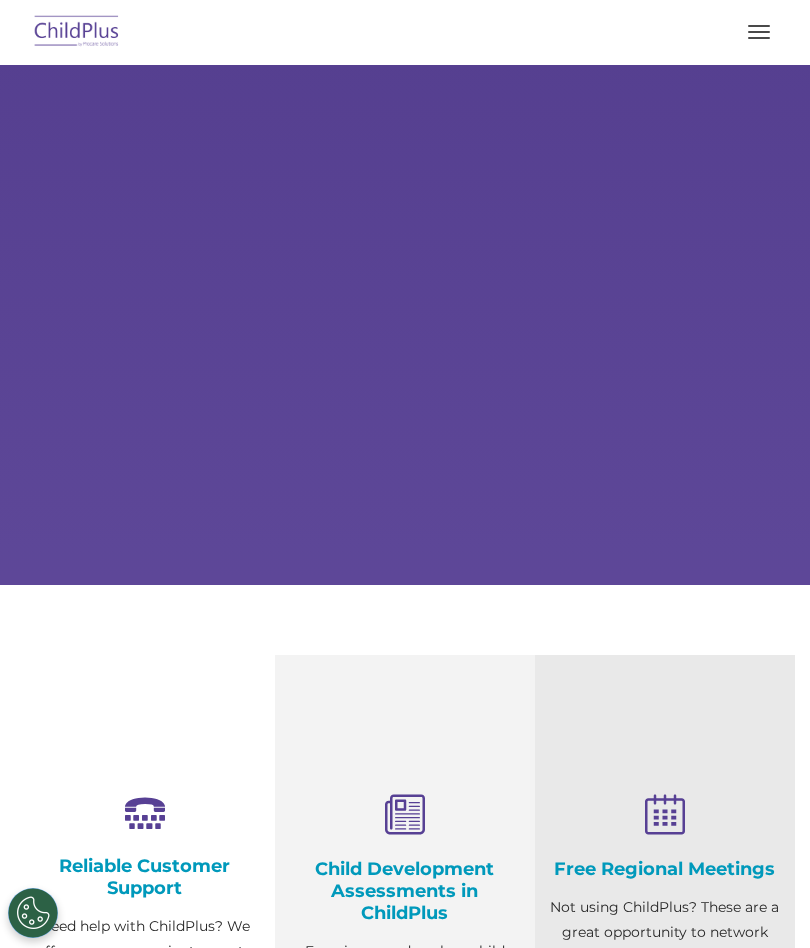 scroll, scrollTop: 0, scrollLeft: 0, axis: both 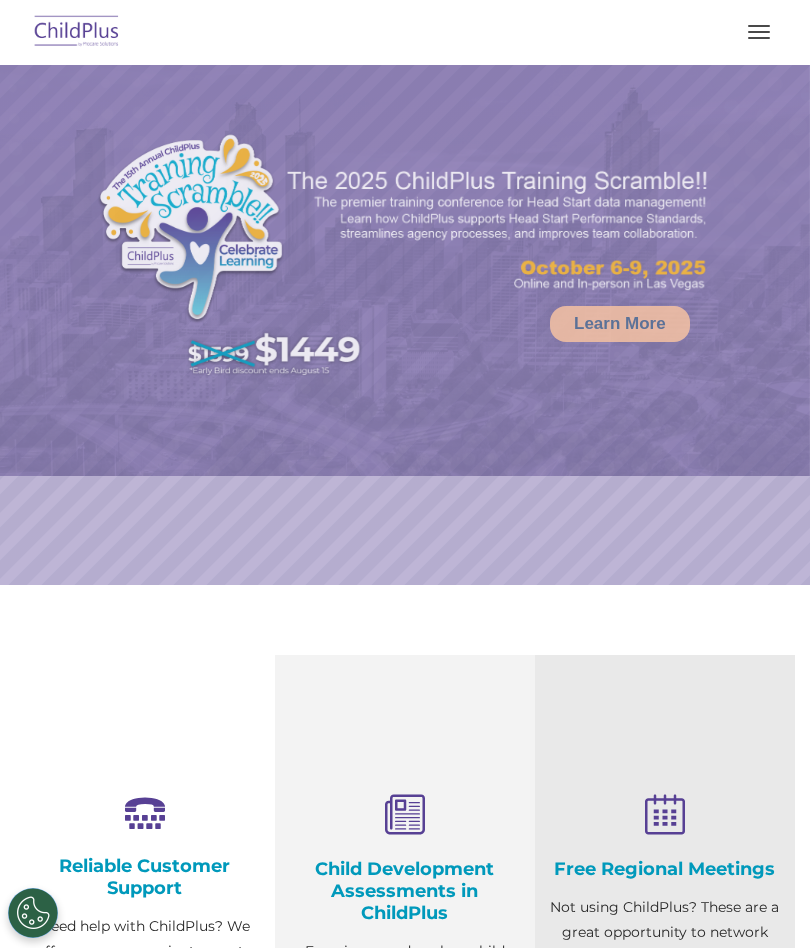 select on "MEDIUM" 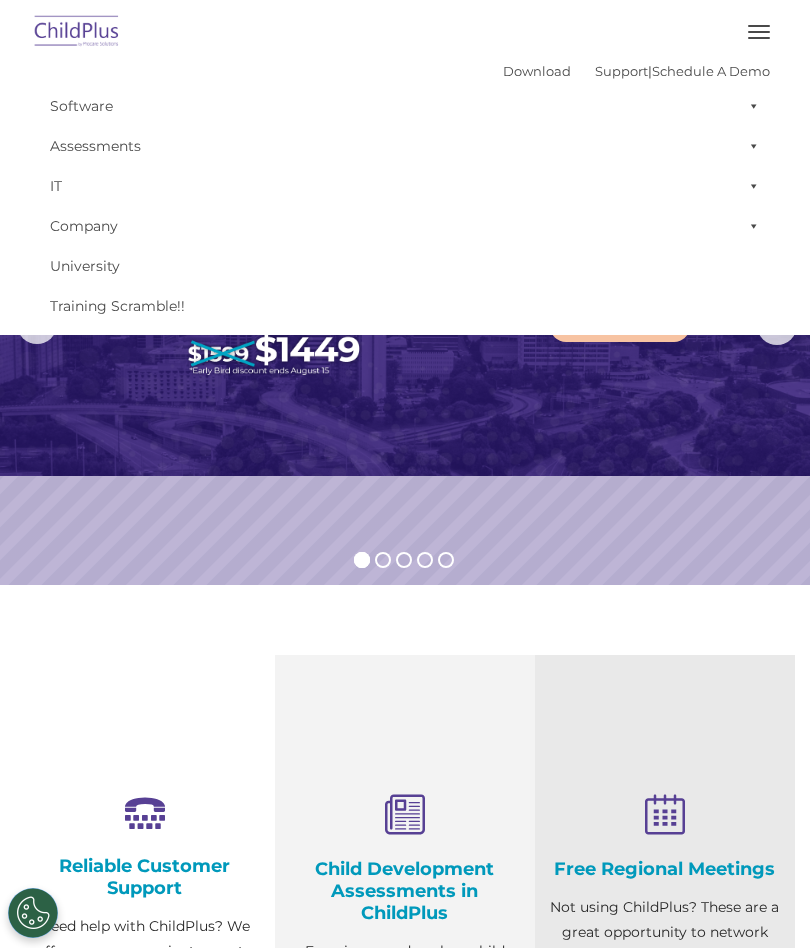 click at bounding box center (750, 106) 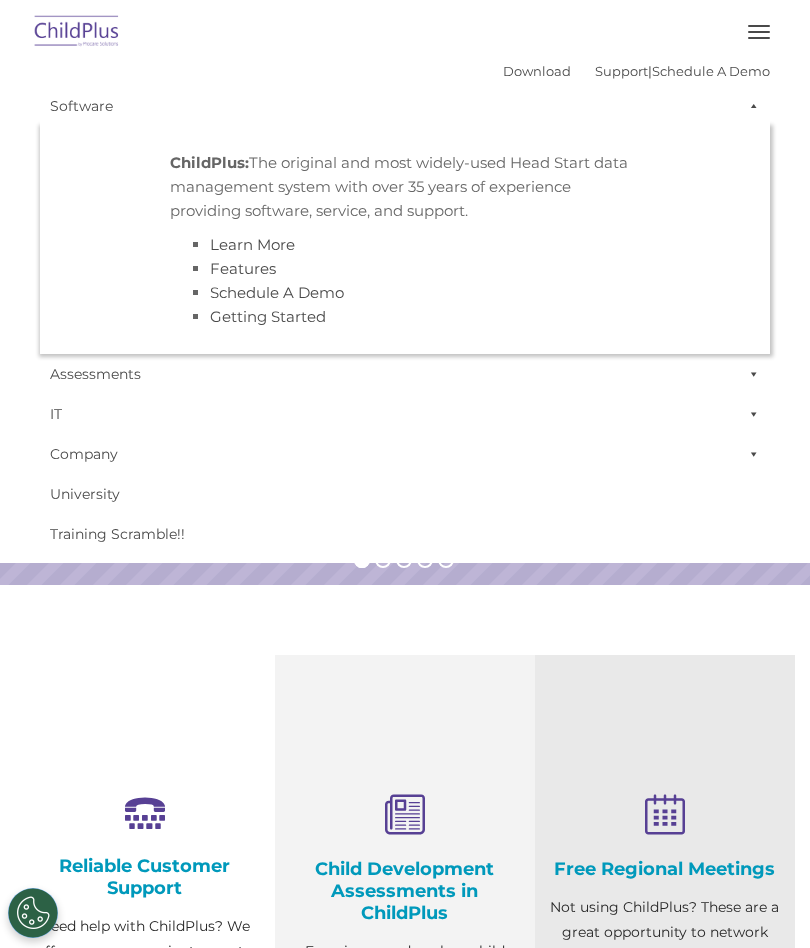 click on "Free Regional Meetings Not using ChildPlus? These are a great opportunity to network and learn from ChildPlus users. Find out when and where your regional meeting is taking place. Learn More" at bounding box center [665, 962] 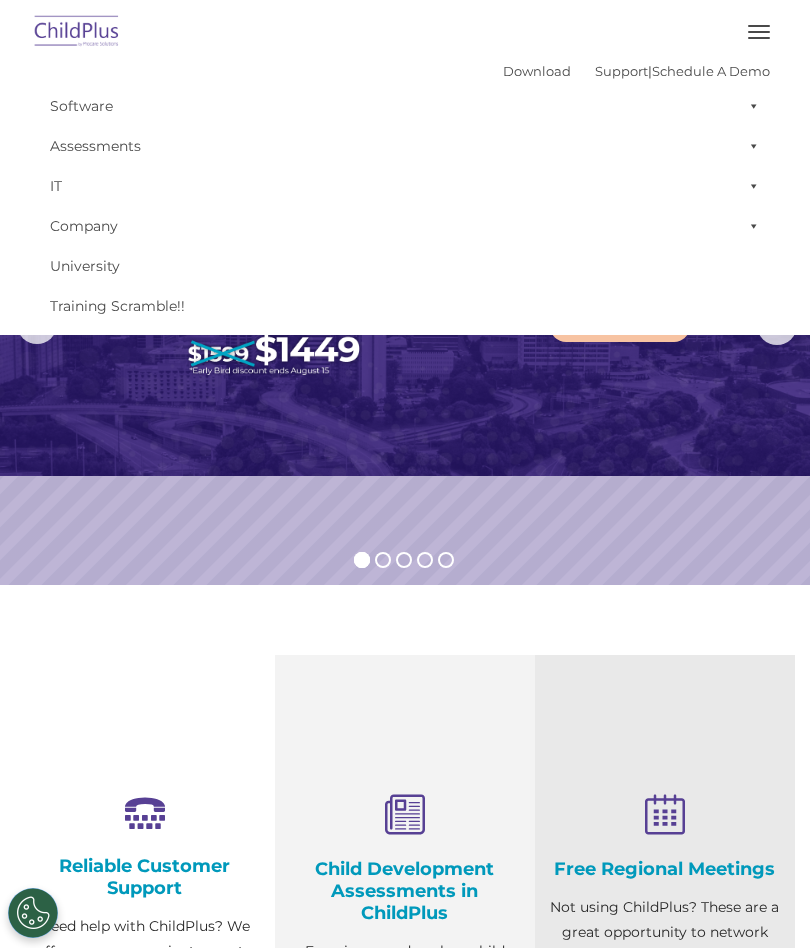 scroll, scrollTop: 438, scrollLeft: 0, axis: vertical 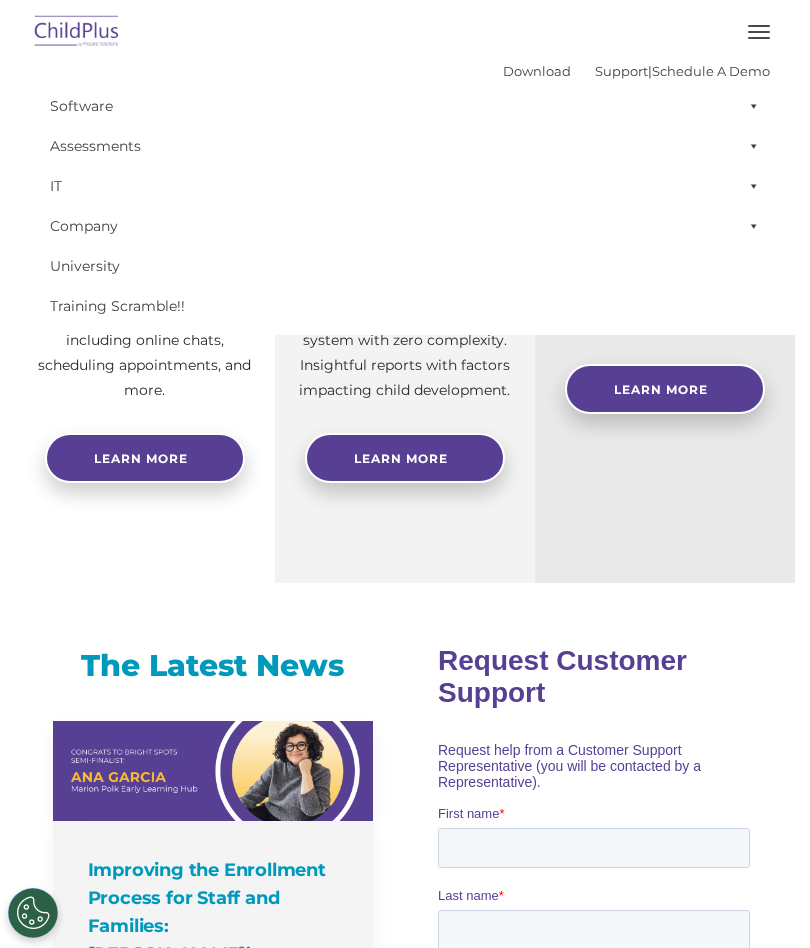 click on "The Latest News
Improving the Enrollment Process for Staff and Families: Ana’s Innovations Include Simplifying Family Communication   Congratulations to Bright Spots winner Ana Garcia of the Marion Polk Early Learning Hub​!  Identifying the Challenge  The automated online application system that […]
Read more
Visit our blog" at bounding box center [212, 1025] 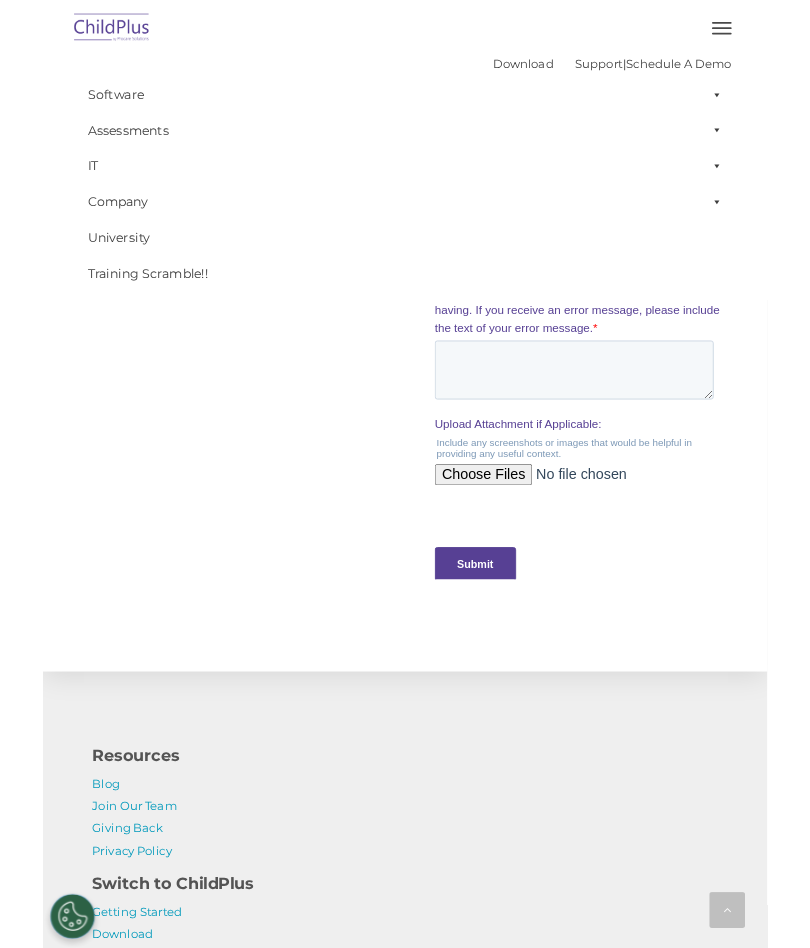 scroll, scrollTop: 1829, scrollLeft: 0, axis: vertical 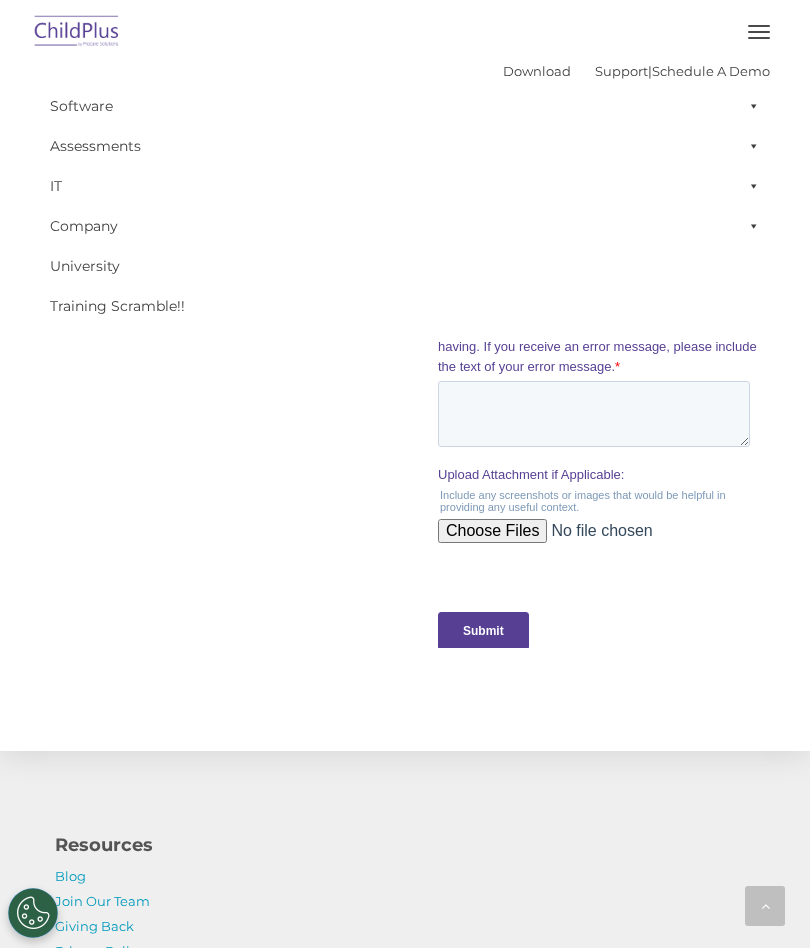 click on "The Latest News
Improving the Enrollment Process for Staff and Families: Ana’s Innovations Include Simplifying Family Communication   Congratulations to Bright Spots winner Ana Garcia of the Marion Polk Early Learning Hub​!  Identifying the Challenge  The automated online application system that […]
Read more
Visit our blog" at bounding box center (405, 80) 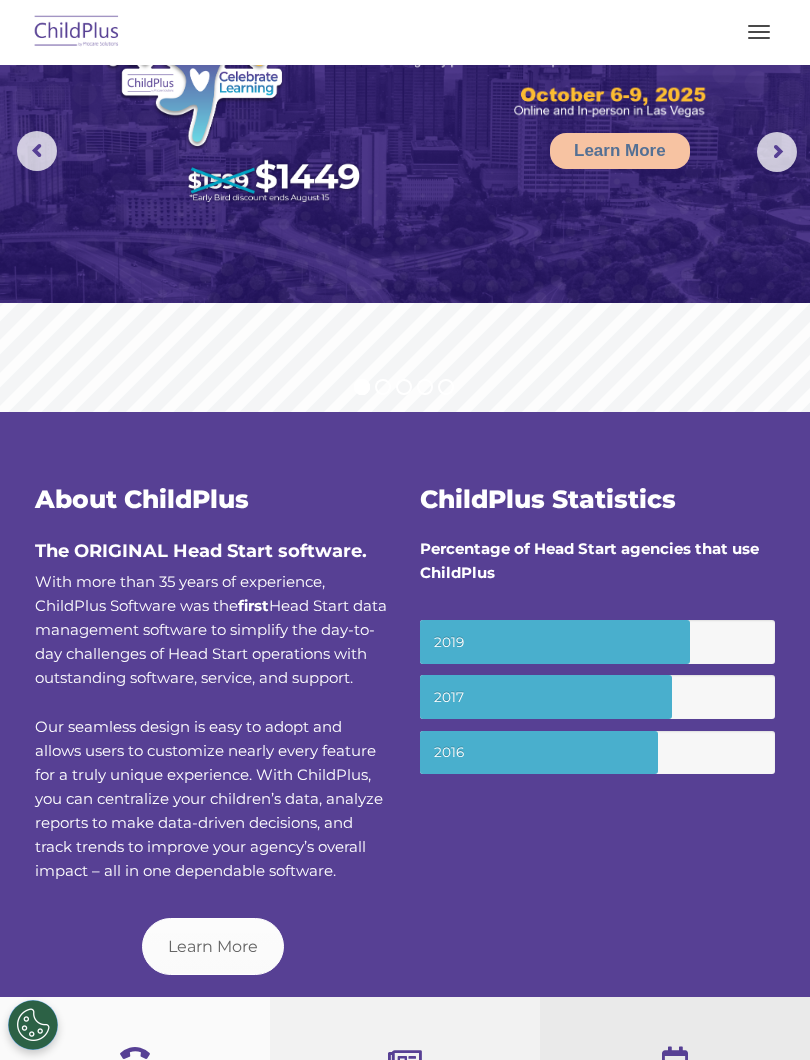 scroll, scrollTop: 78, scrollLeft: 0, axis: vertical 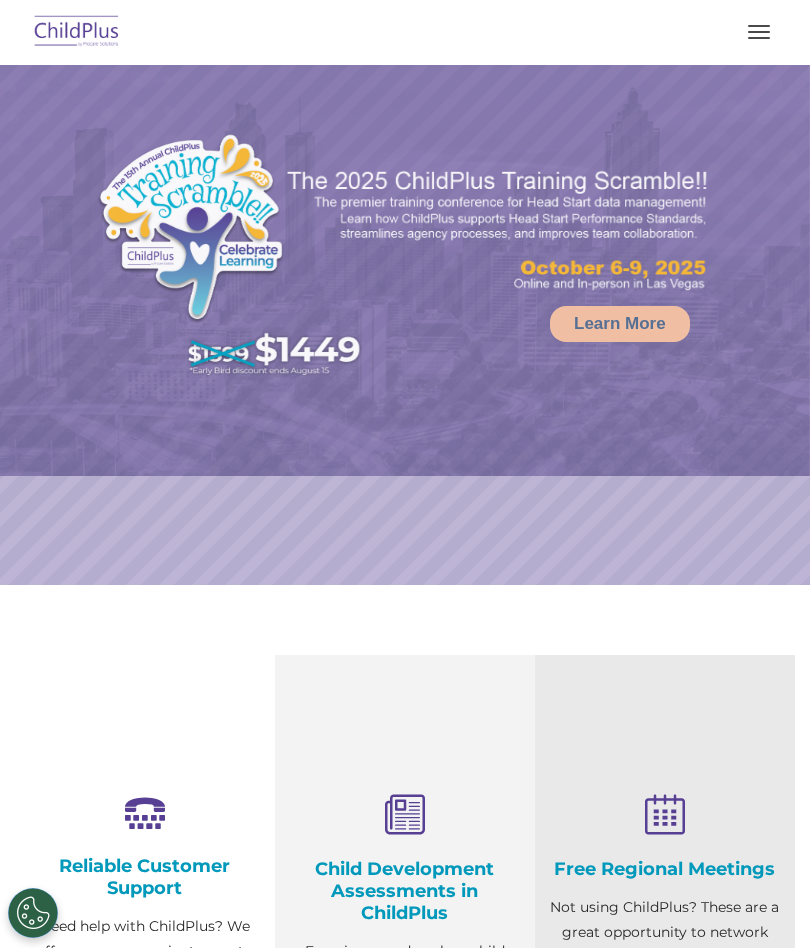 select on "MEDIUM" 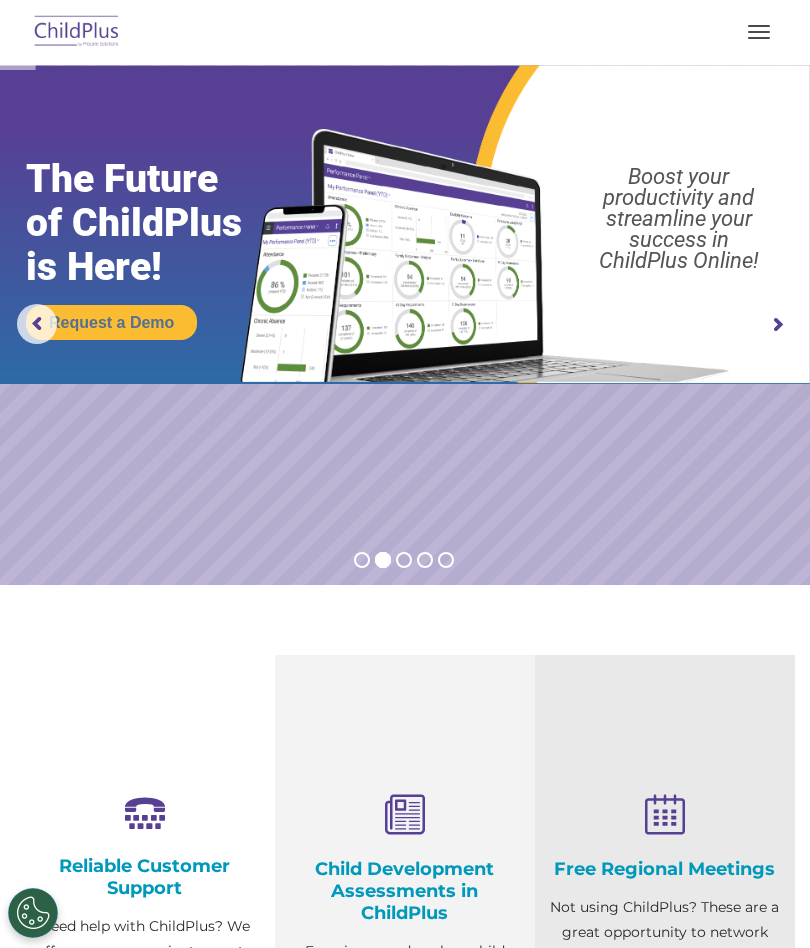 click at bounding box center (759, 38) 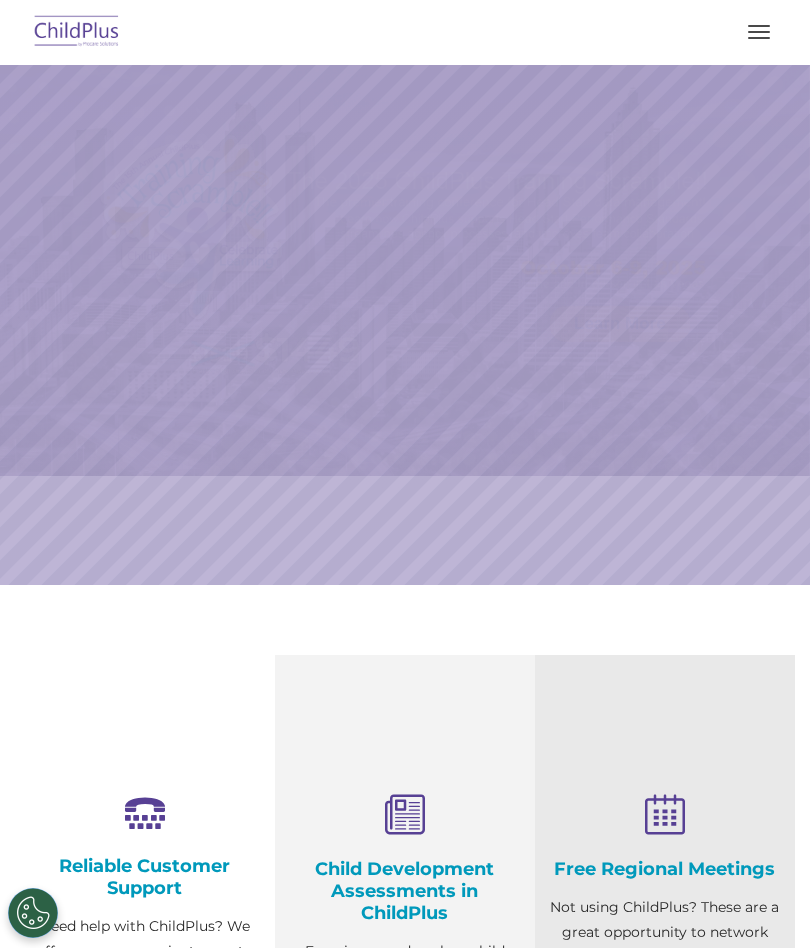 scroll, scrollTop: 0, scrollLeft: 0, axis: both 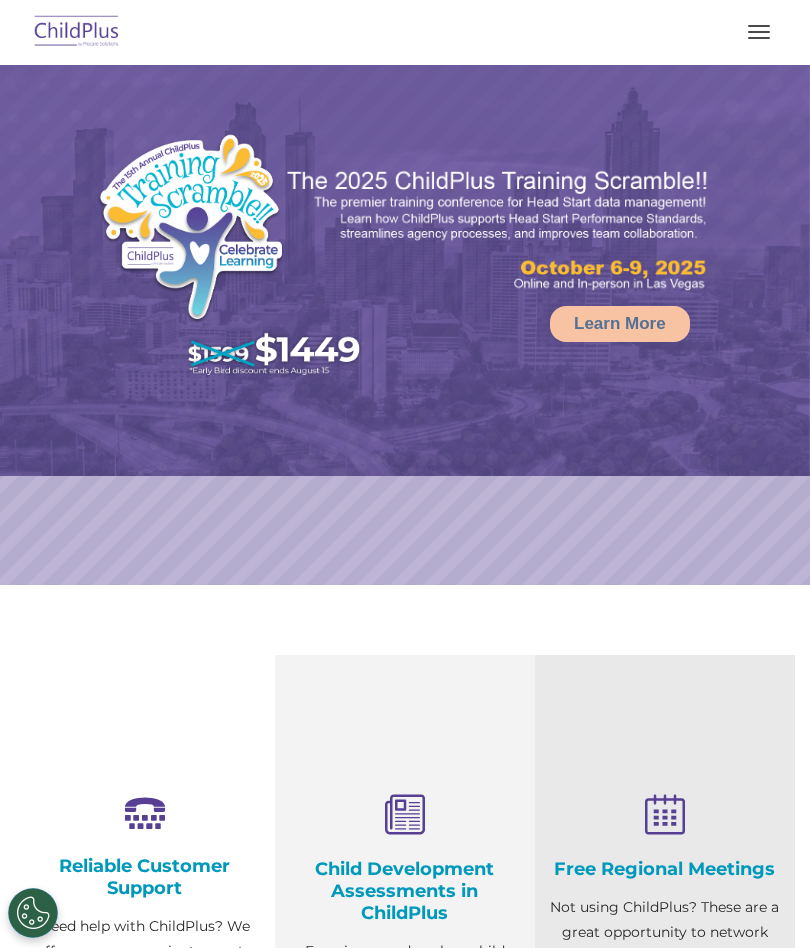 select on "MEDIUM" 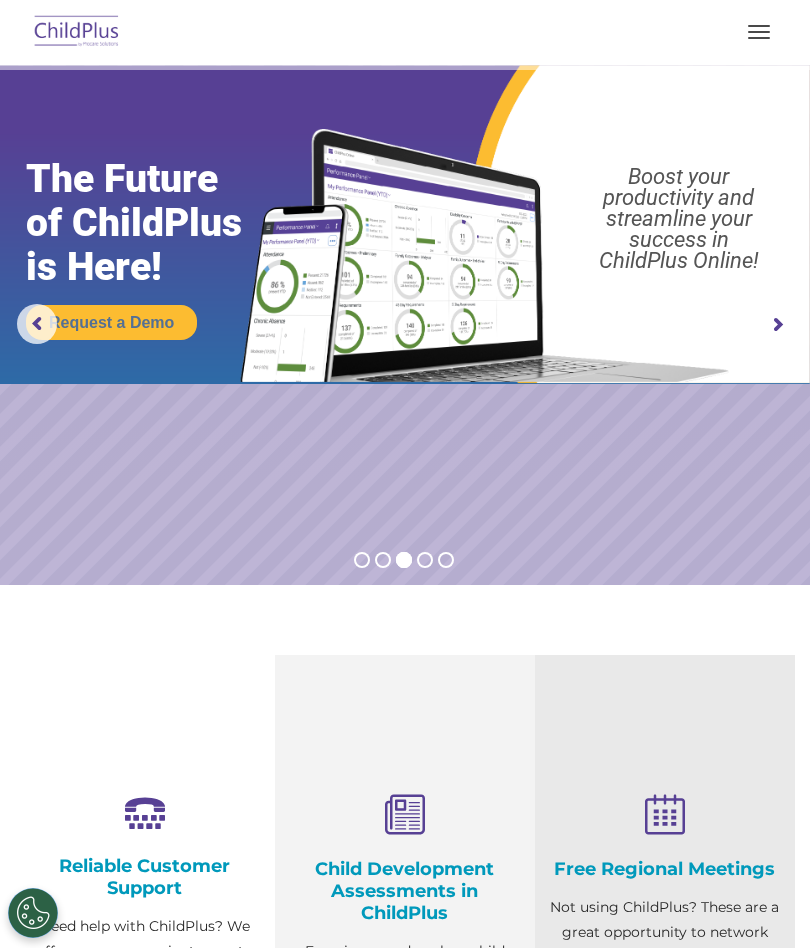 scroll, scrollTop: 0, scrollLeft: 0, axis: both 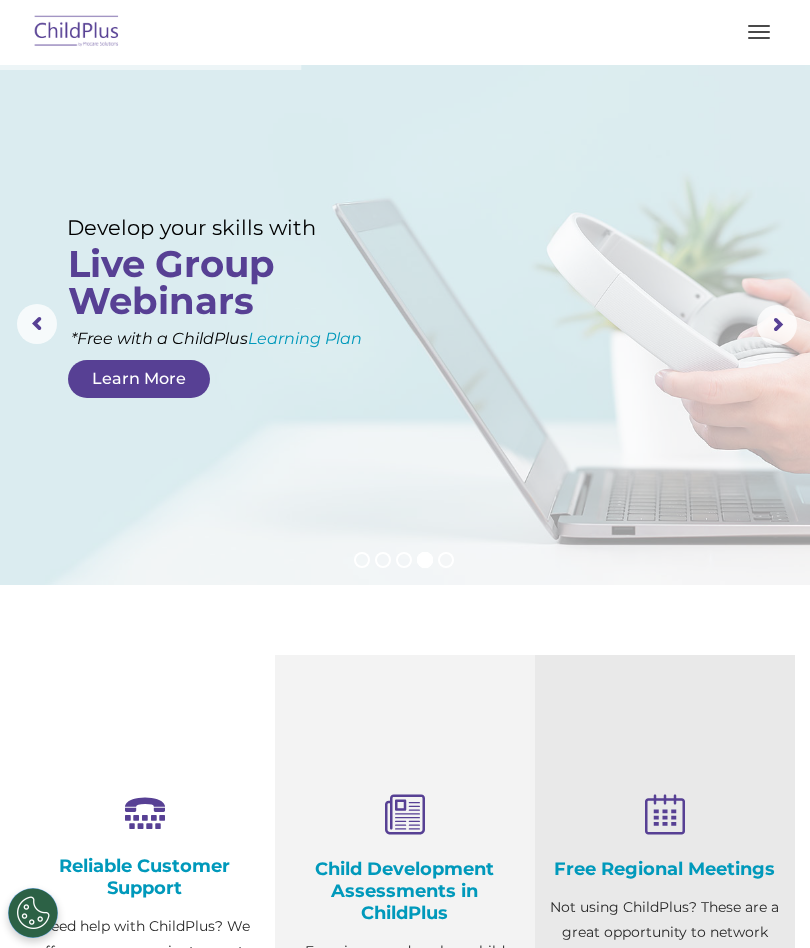 click at bounding box center (759, 32) 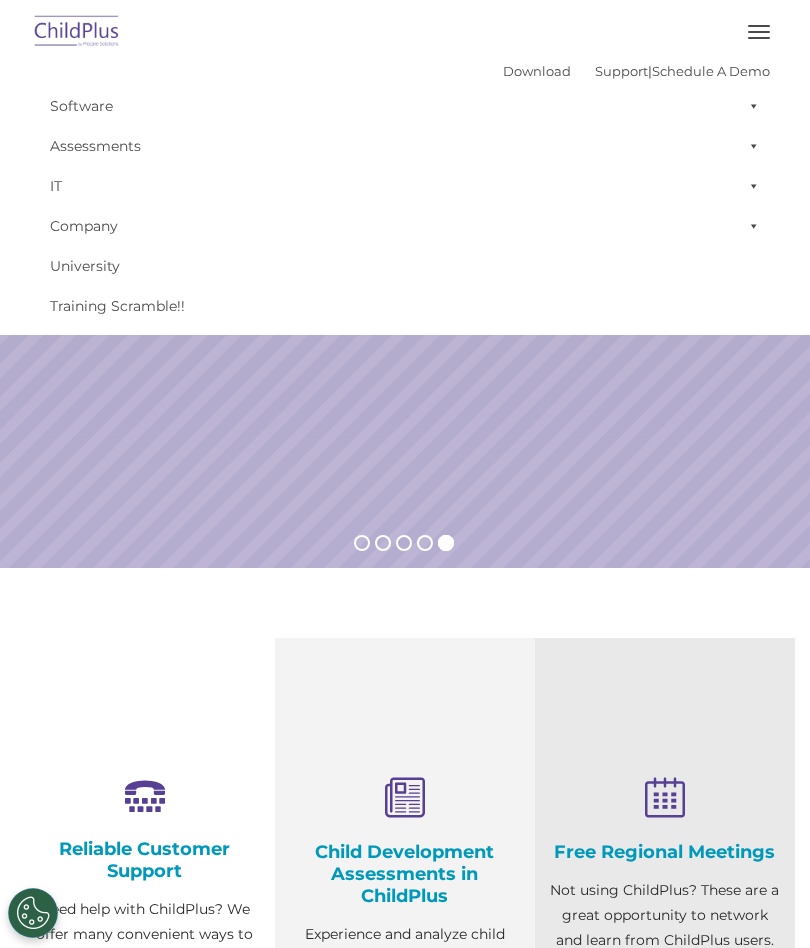 scroll, scrollTop: 0, scrollLeft: 0, axis: both 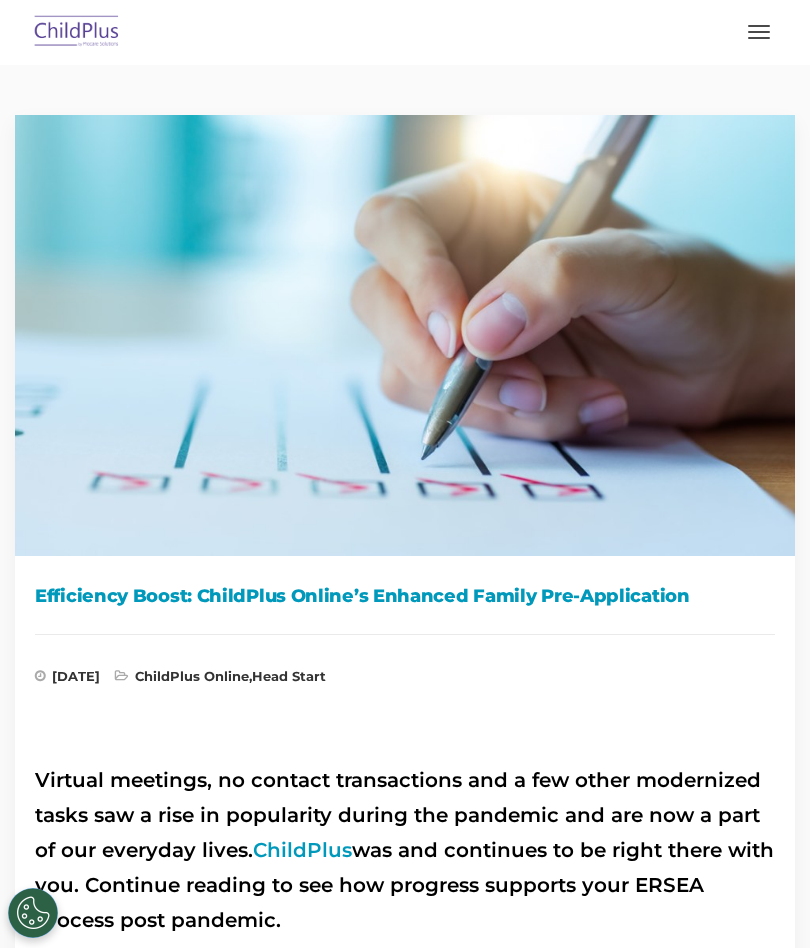 click at bounding box center [759, 32] 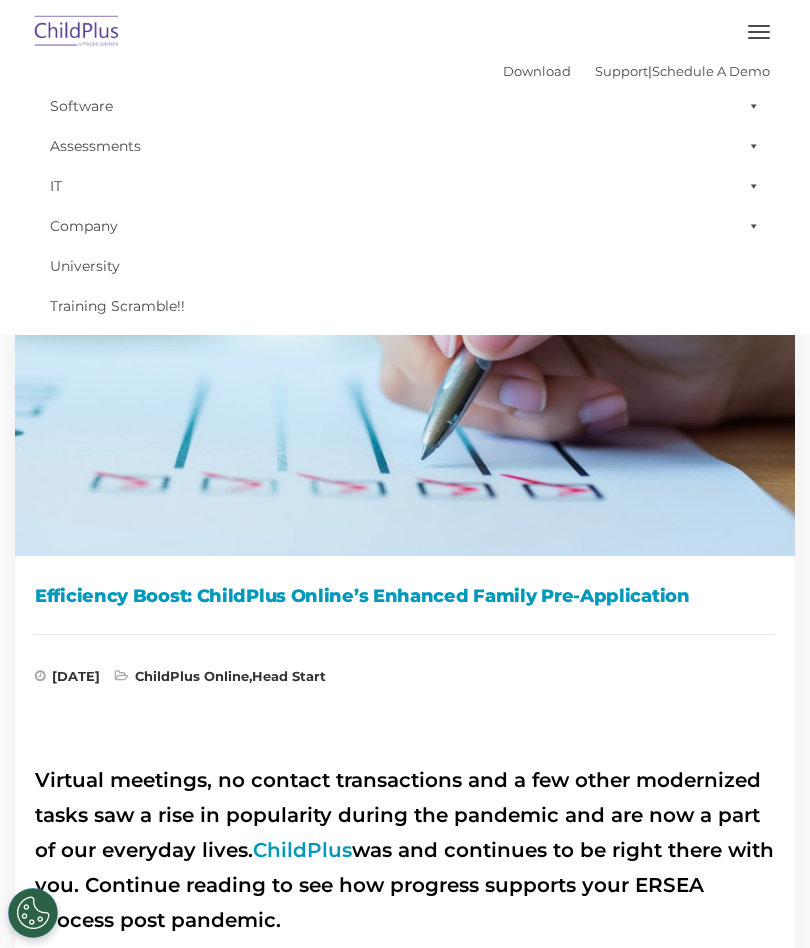 click at bounding box center (759, 32) 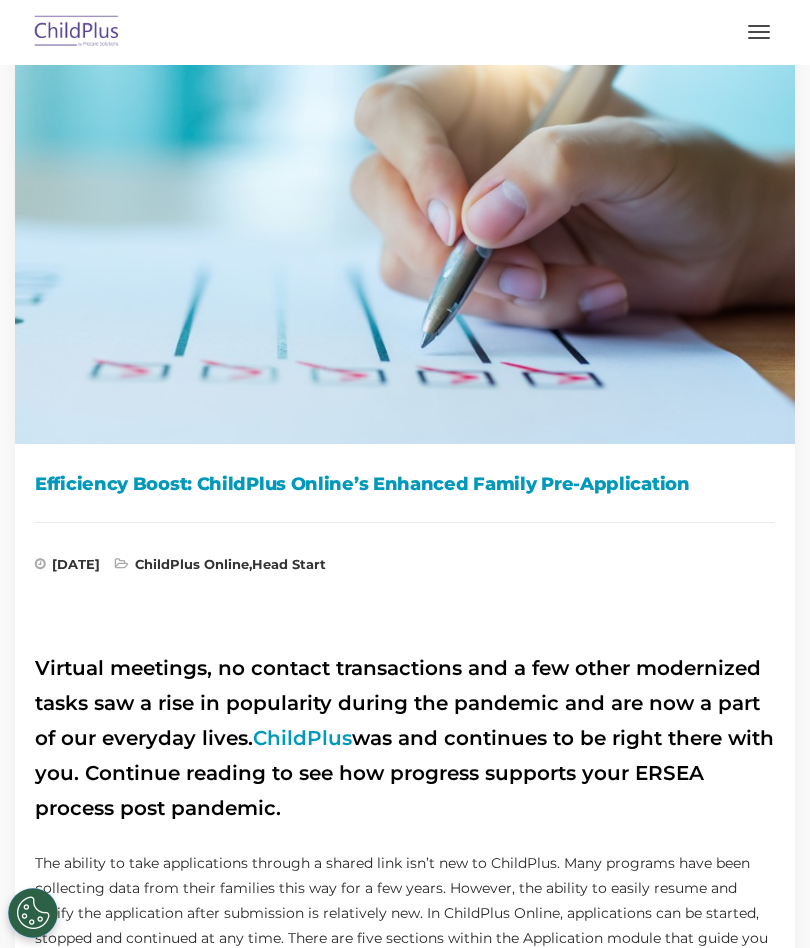 scroll, scrollTop: 0, scrollLeft: 0, axis: both 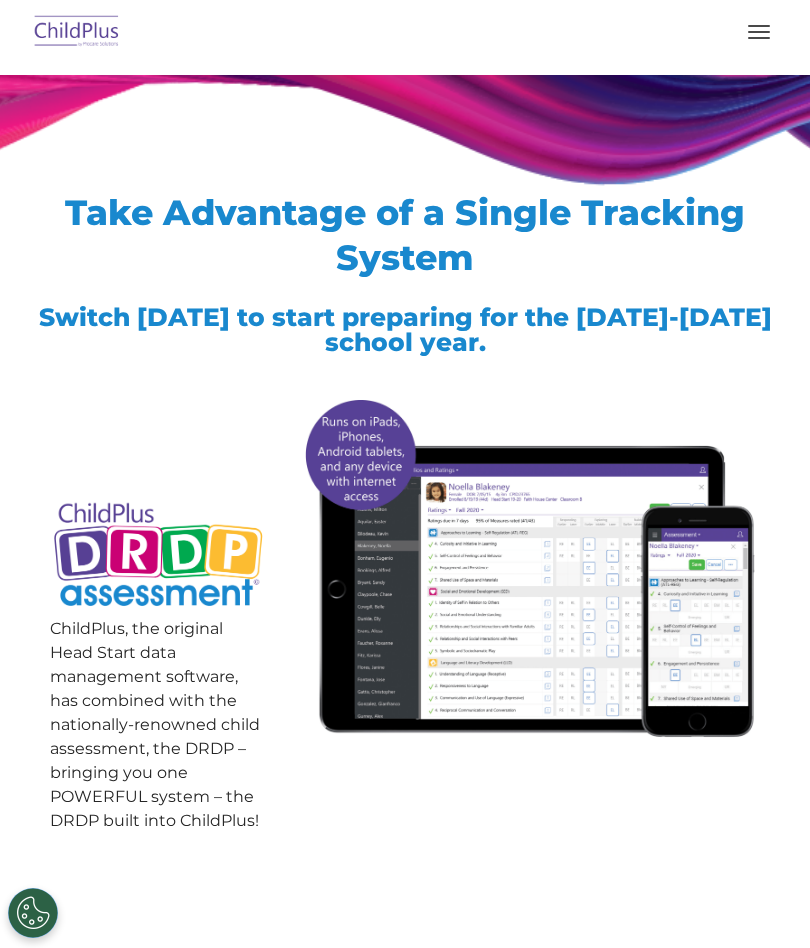 click at bounding box center (759, 32) 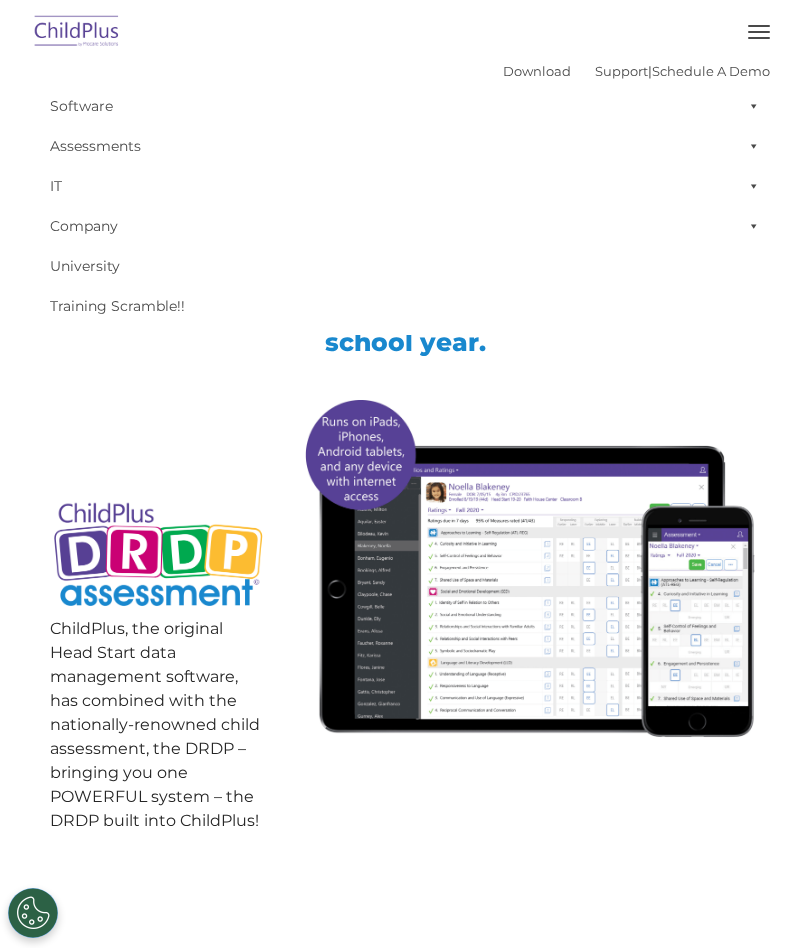 click on "ChildPlus, the original Head Start data management software, has combined with the nationally-renowned child assessment, the DRDP – bringing you one POWERFUL system – the DRDP built into ChildPlus!" at bounding box center (158, 629) 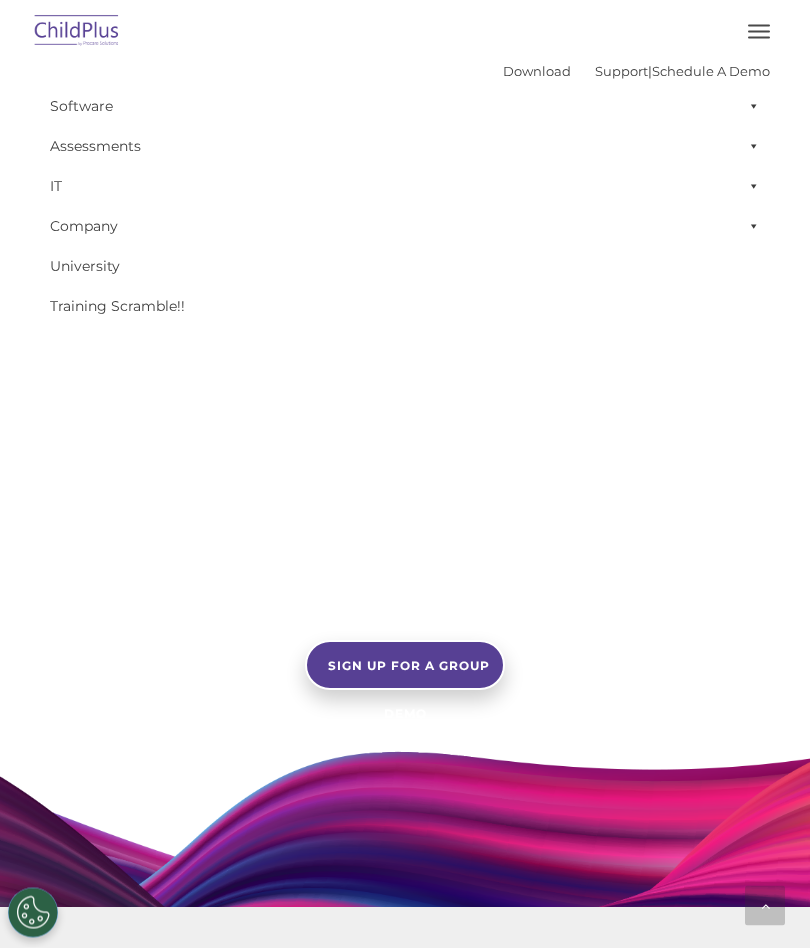 scroll, scrollTop: 1260, scrollLeft: 0, axis: vertical 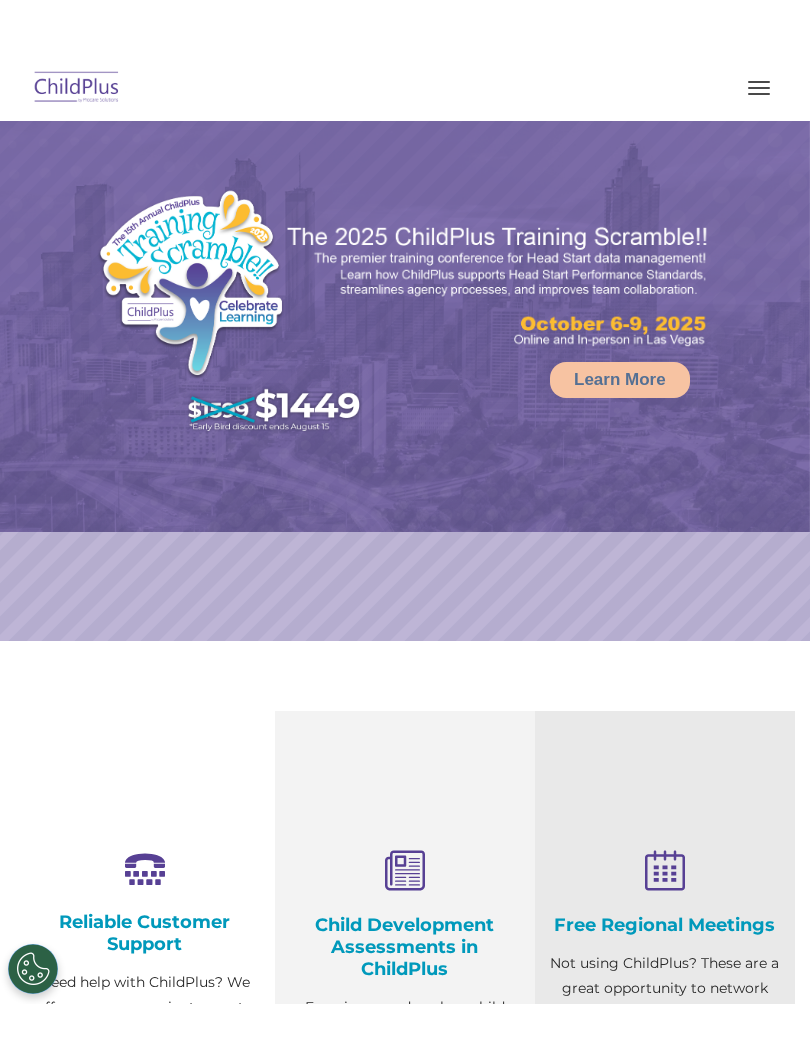 select on "MEDIUM" 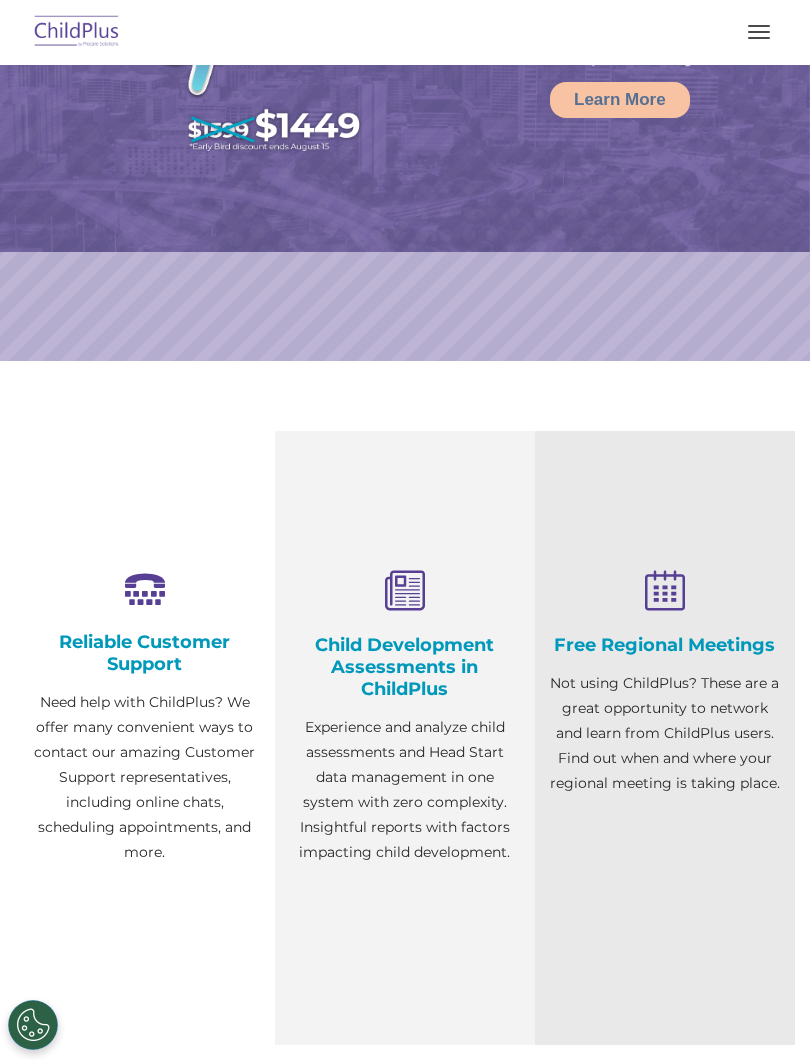 scroll, scrollTop: 0, scrollLeft: 0, axis: both 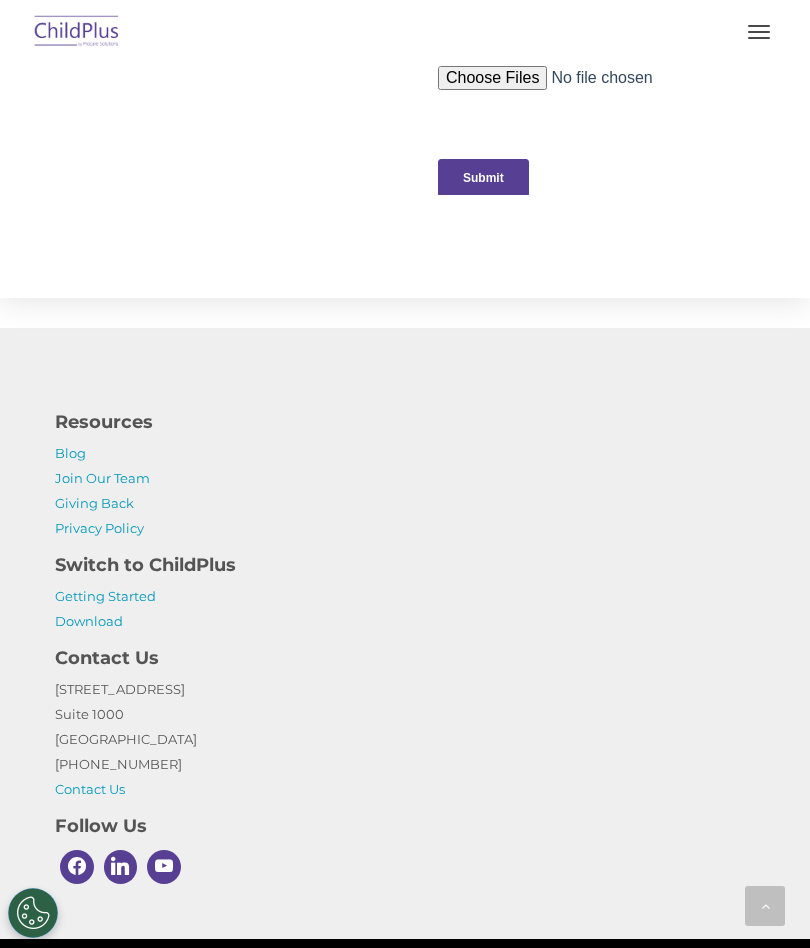 click on "[STREET_ADDRESS]
[PHONE_NUMBER]
Contact Us" at bounding box center (405, 739) 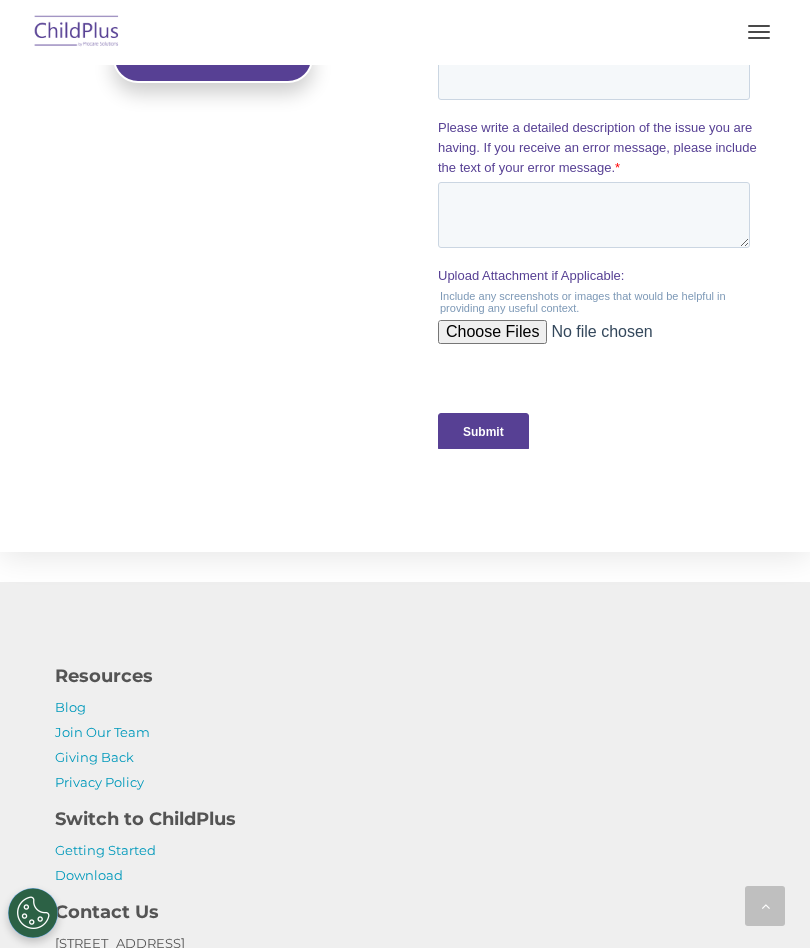 scroll, scrollTop: 2027, scrollLeft: 0, axis: vertical 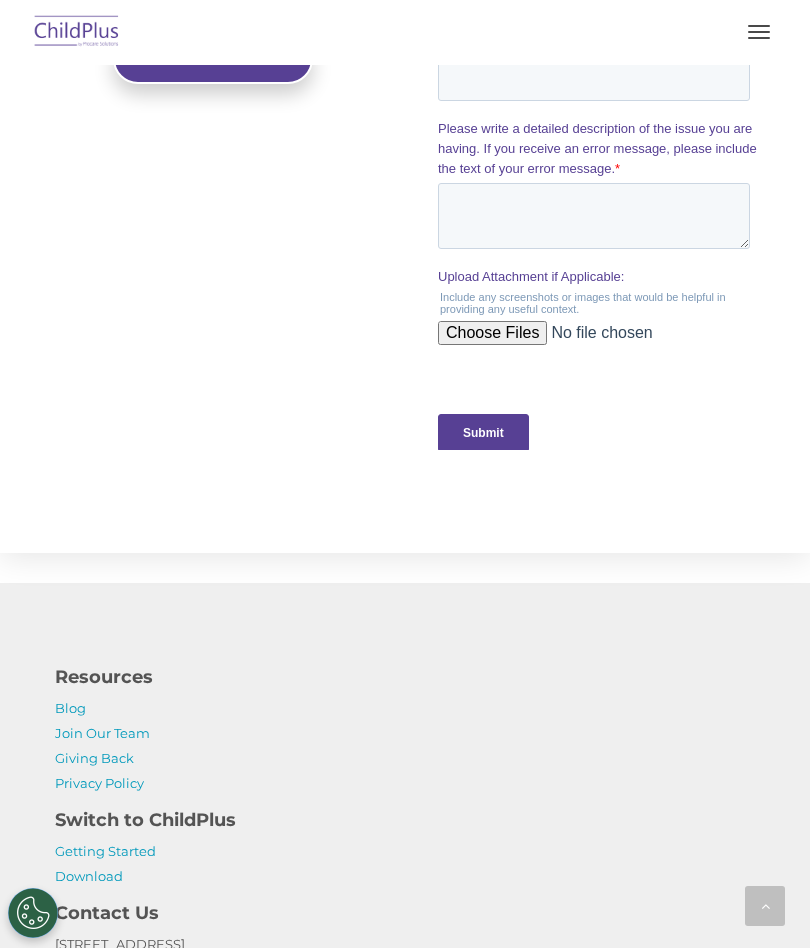 click at bounding box center (33, 913) 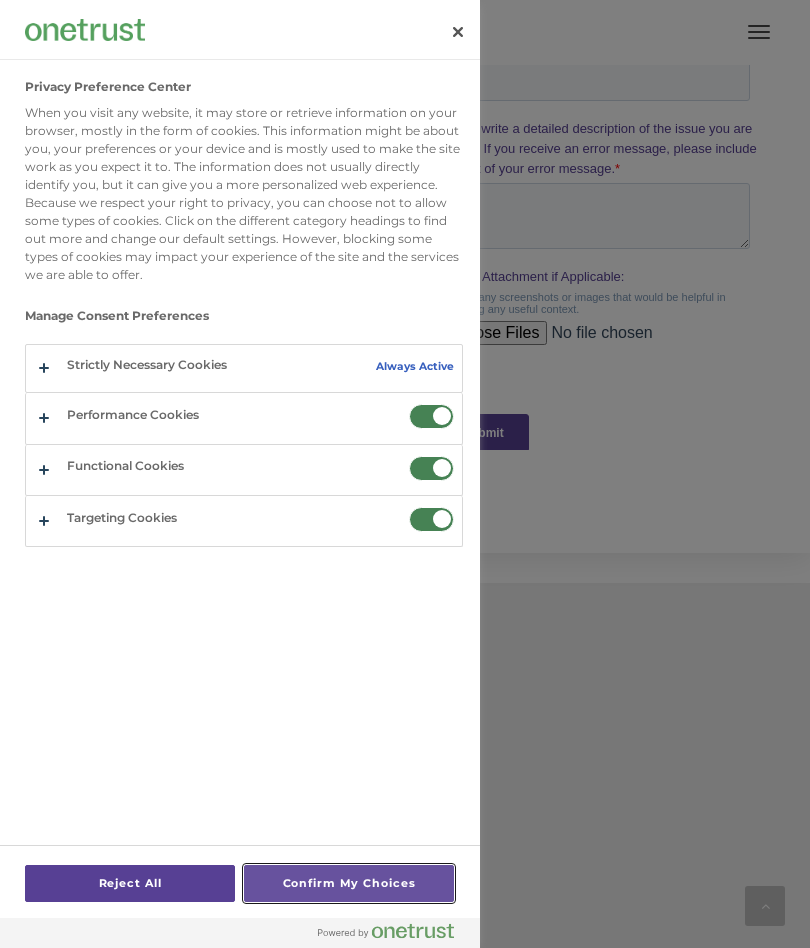 click on "Confirm My Choices" at bounding box center (349, 883) 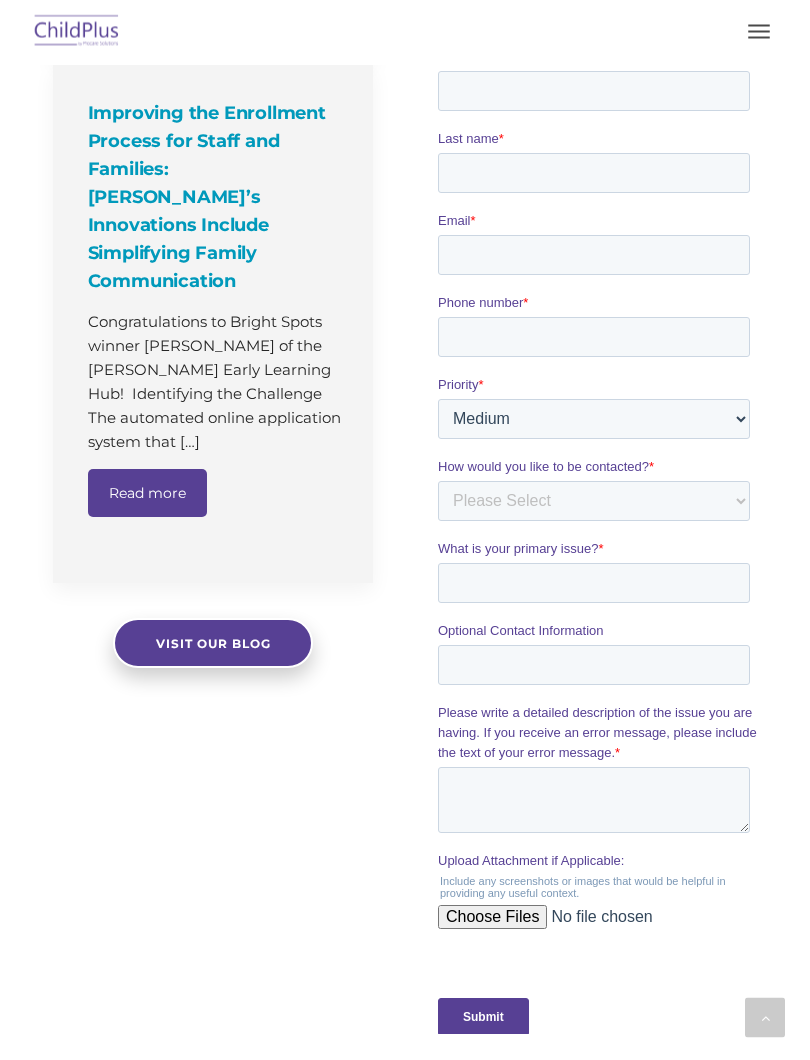 scroll, scrollTop: 1443, scrollLeft: 0, axis: vertical 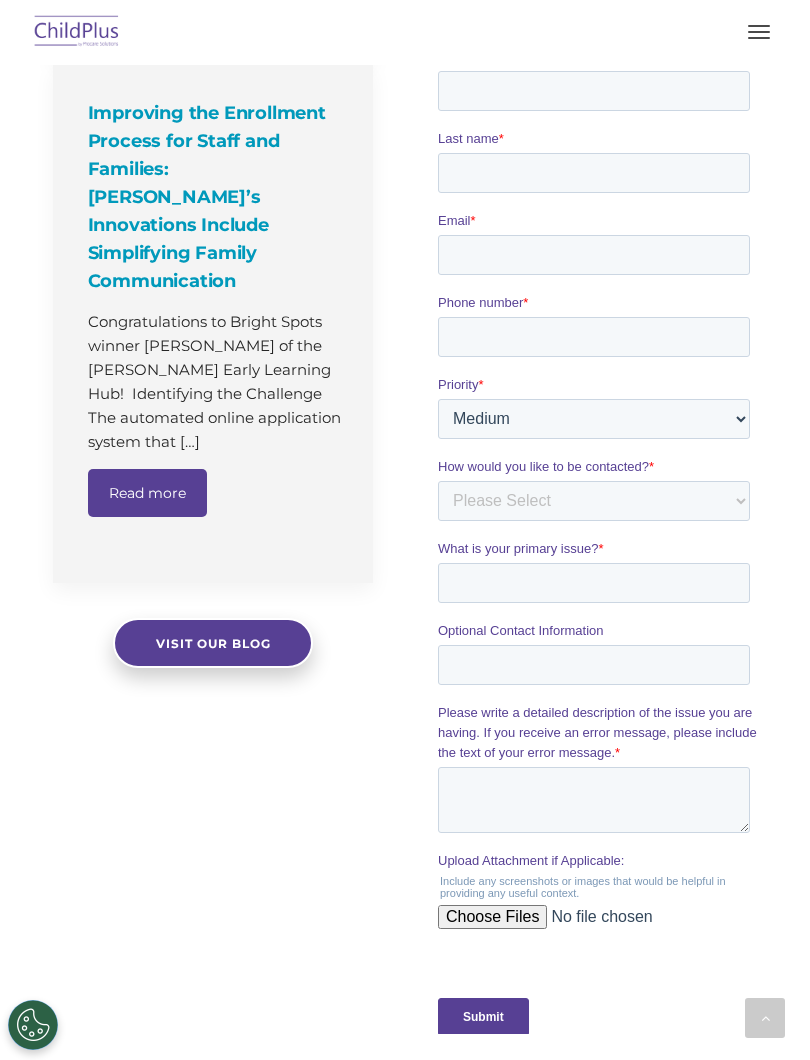 click on "Upload Attachment if Applicable:" at bounding box center (593, 925) 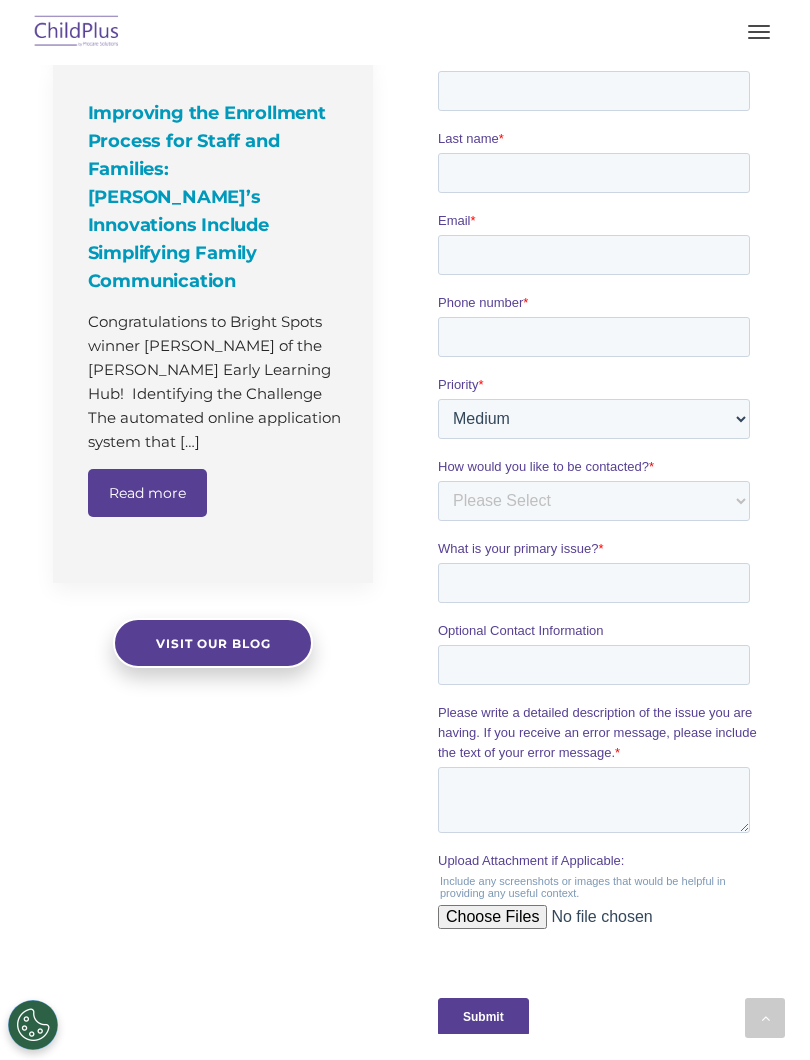 click on "Request Customer Support Request help from a Customer Support Representative (you will be contacted by a Representative).  First name * Last name * Email * Phone number * Priority * Please Select Low Medium High How would you like to be contacted? * Please Select Phone Email What is your primary issue? * Optional Contact Information Please write a detailed description of the issue you are having. If you receive an error message, please include the text of your error message. * Upload Attachment if Applicable: Include any screenshots or images that would be helpful in providing any useful context. Source Username Database Name Submit" at bounding box center (597, 461) 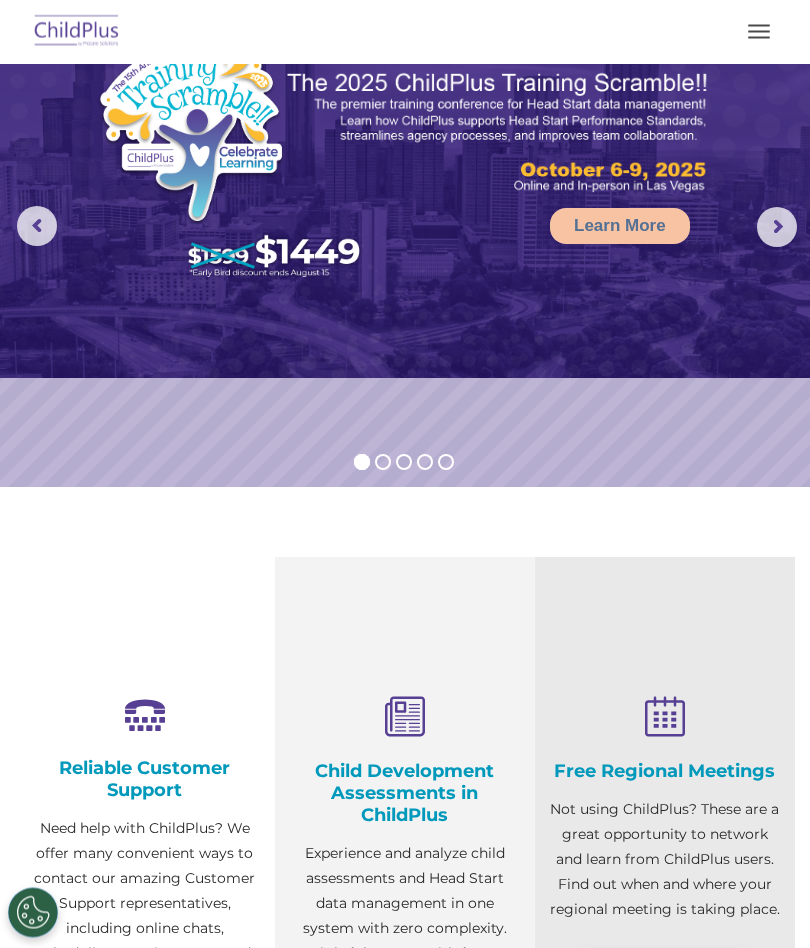 scroll, scrollTop: 0, scrollLeft: 0, axis: both 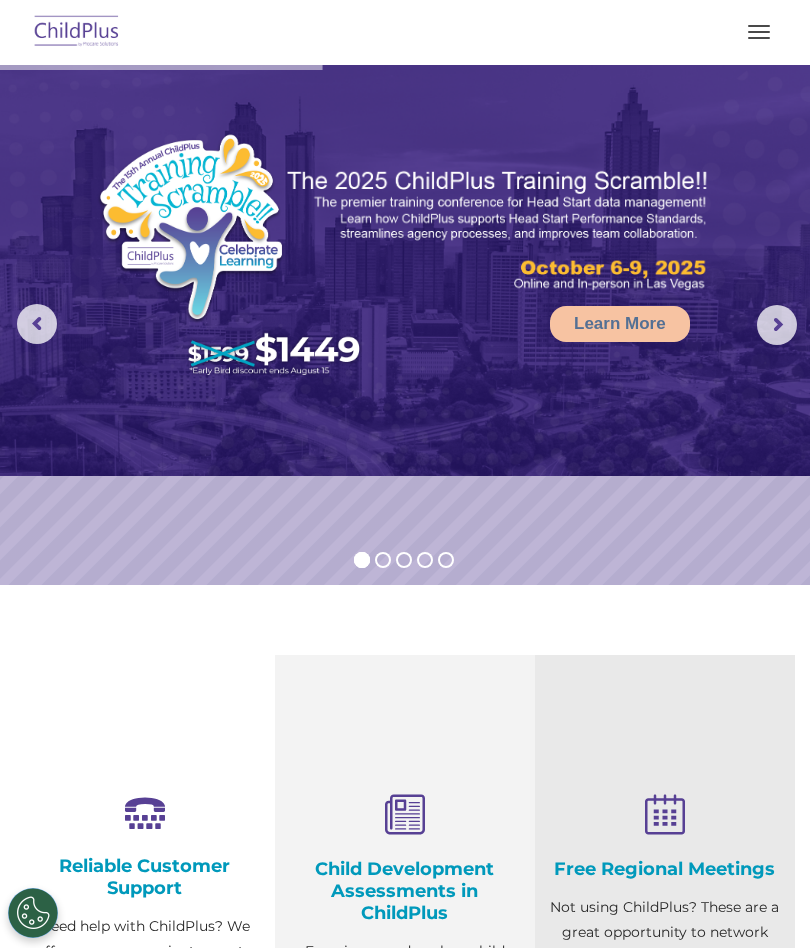 click at bounding box center (405, 270) 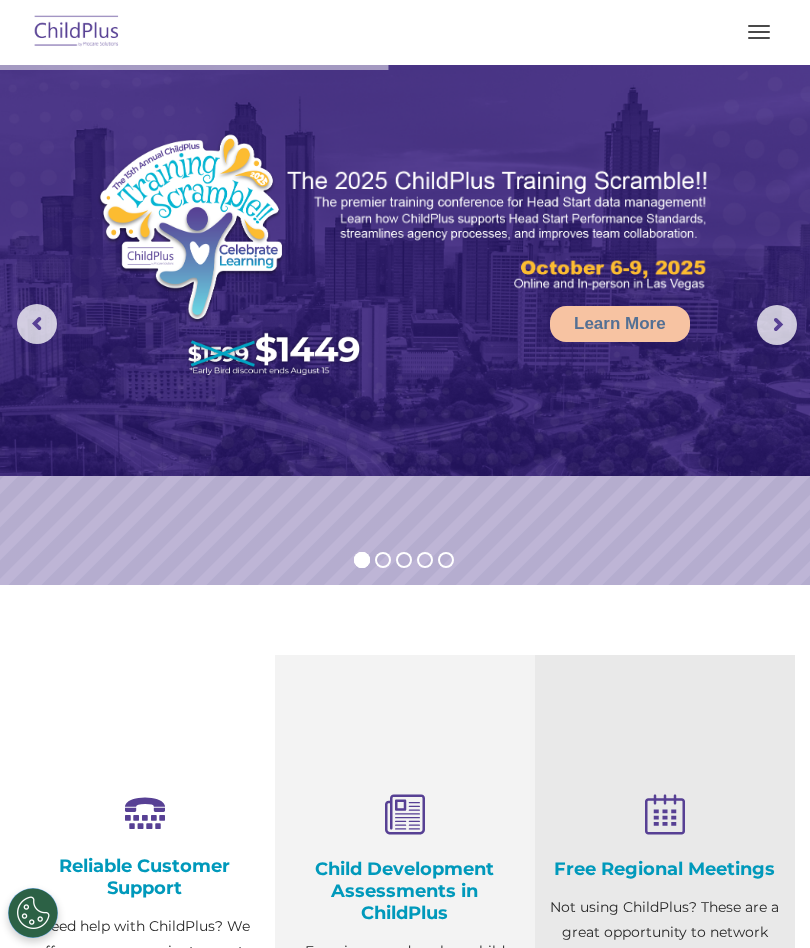 click at bounding box center (759, 32) 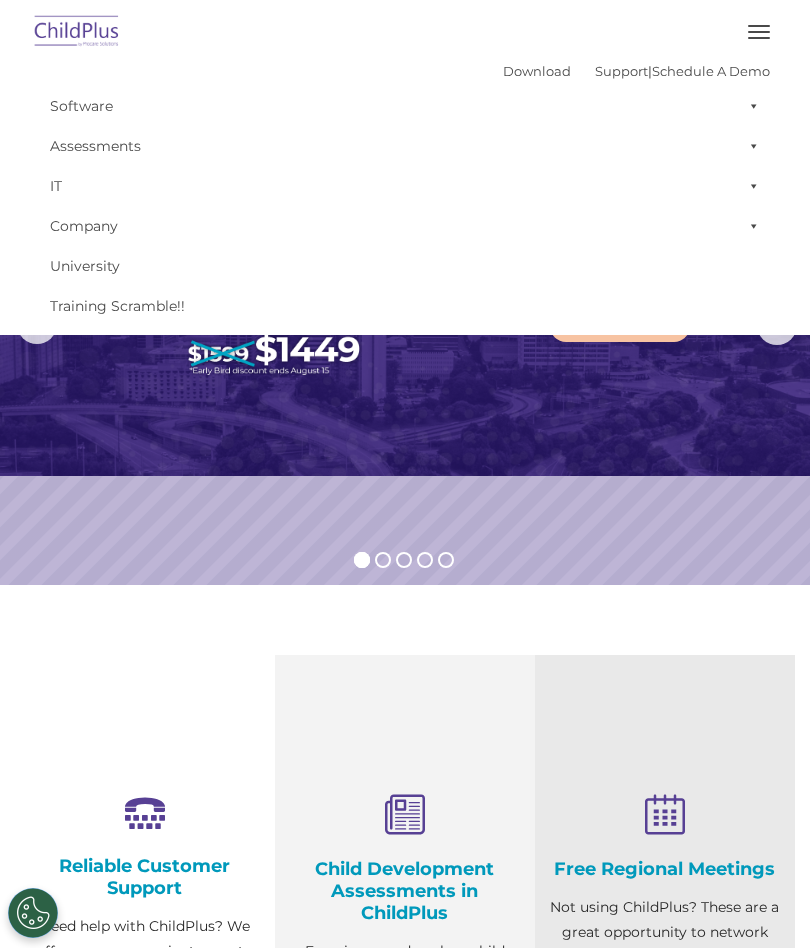 click at bounding box center (405, 270) 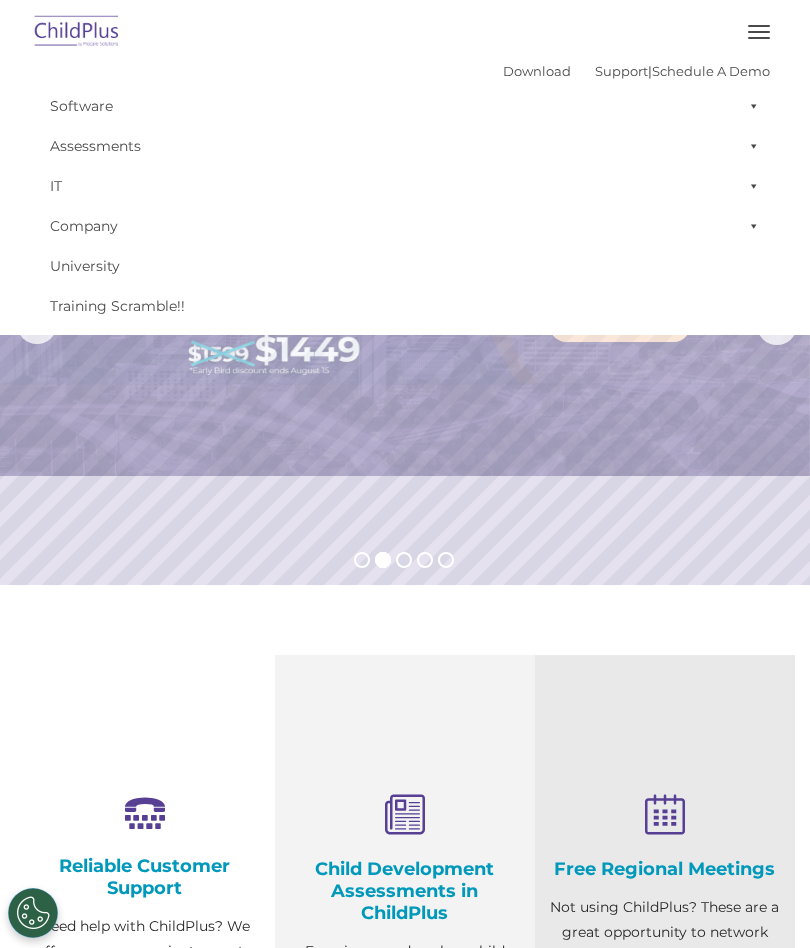 click on "Reliable Customer Support Need help with ChildPlus? We offer many convenient ways to contact our amazing Customer Support representatives, including online chats, scheduling appointments, and more. Learn more" at bounding box center [145, 962] 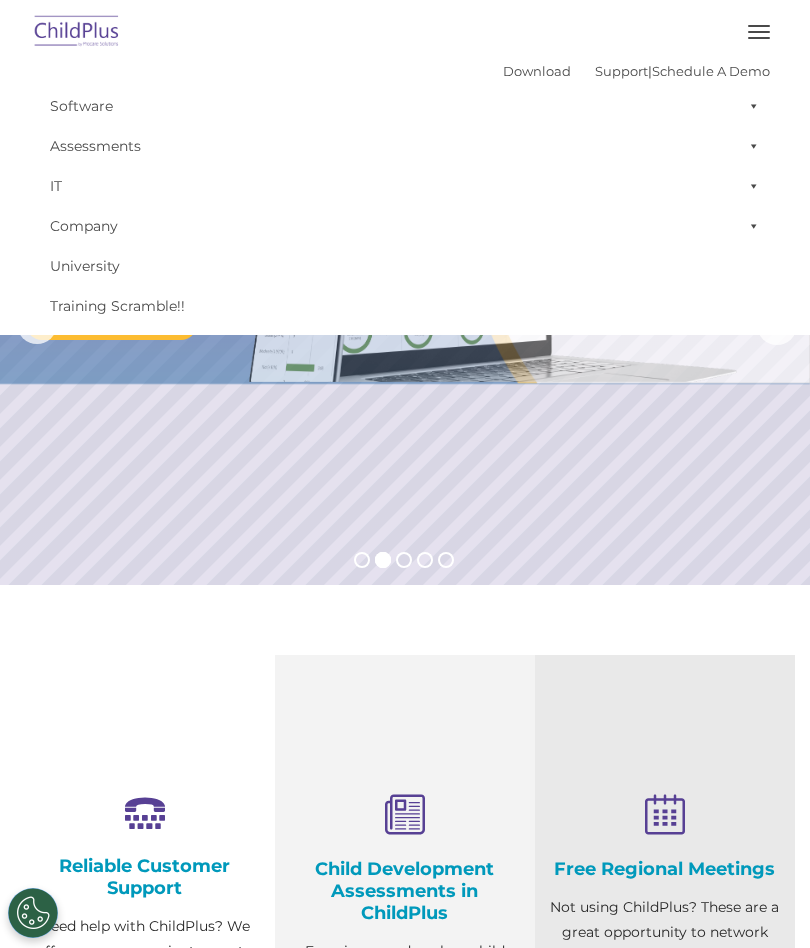 click on "Request a Demo
The Future
of ChildPlus
is Here!
Boost your
productivity and
streamline your
success in
ChildPlus Online!" 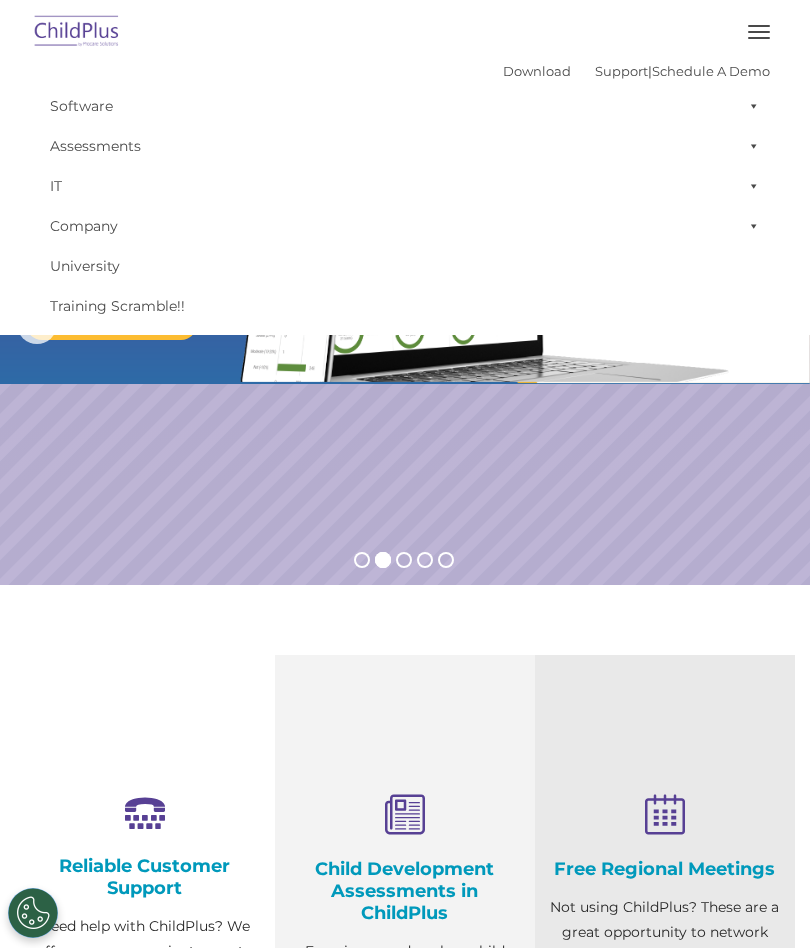 click at bounding box center [759, 32] 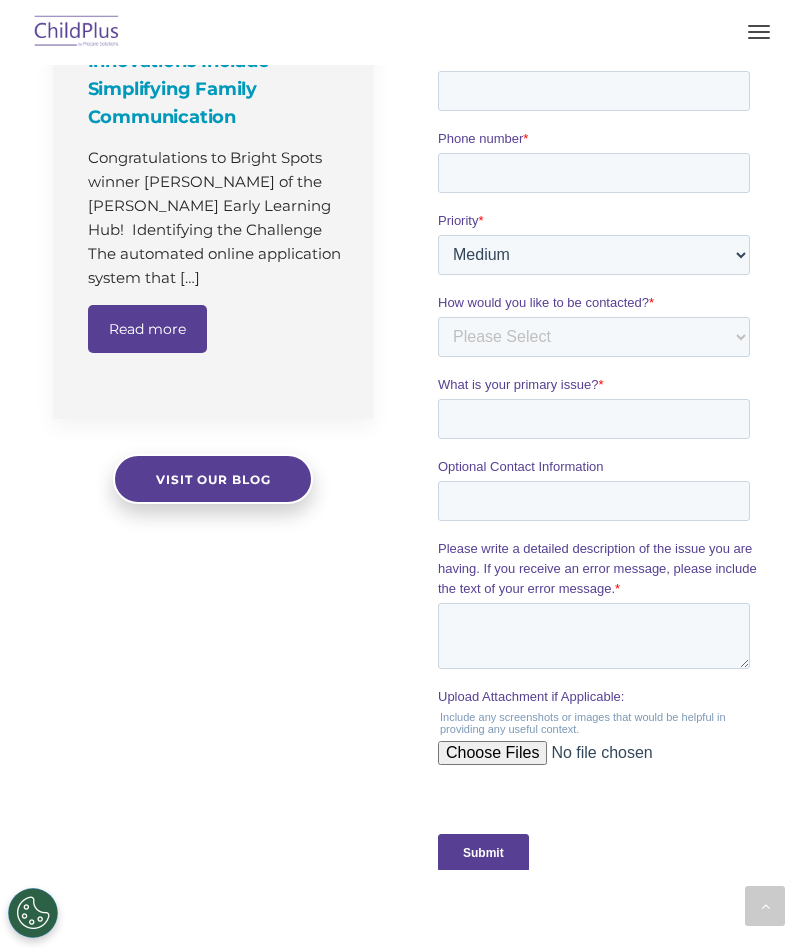 scroll, scrollTop: 1550, scrollLeft: 0, axis: vertical 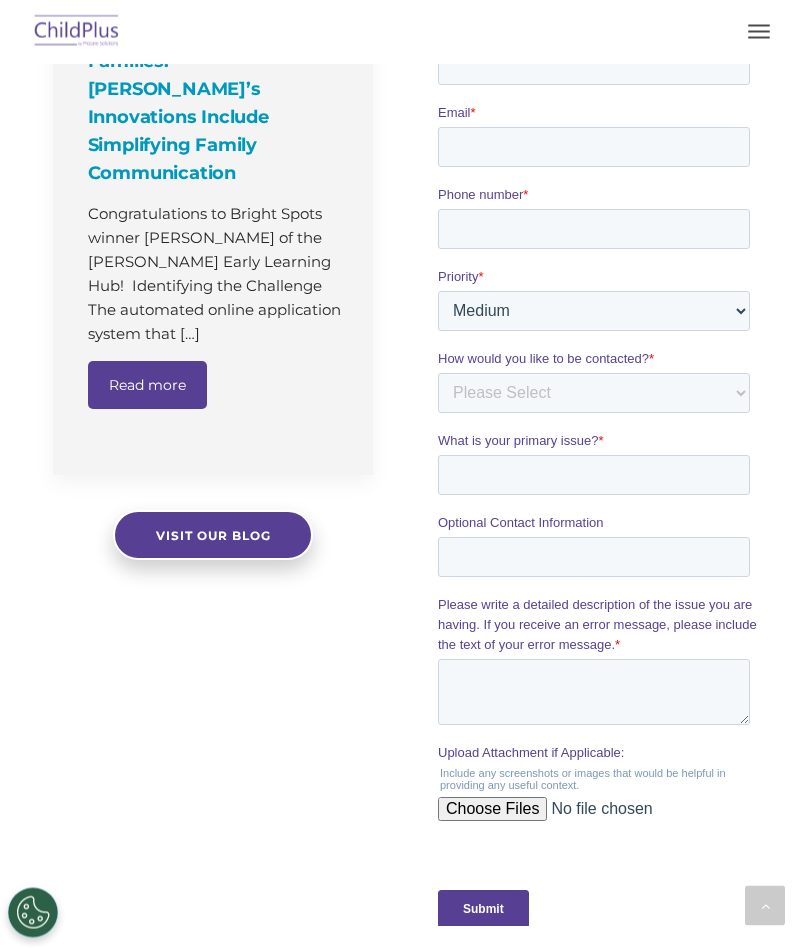 click on "Read more" at bounding box center (147, 386) 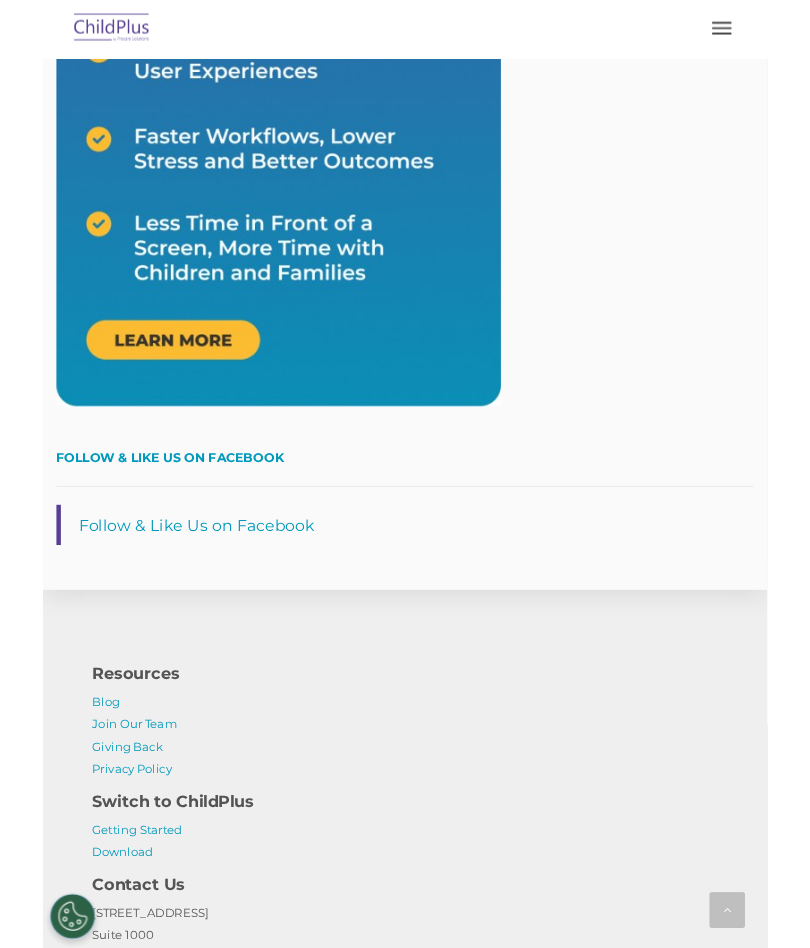 scroll, scrollTop: 3566, scrollLeft: 0, axis: vertical 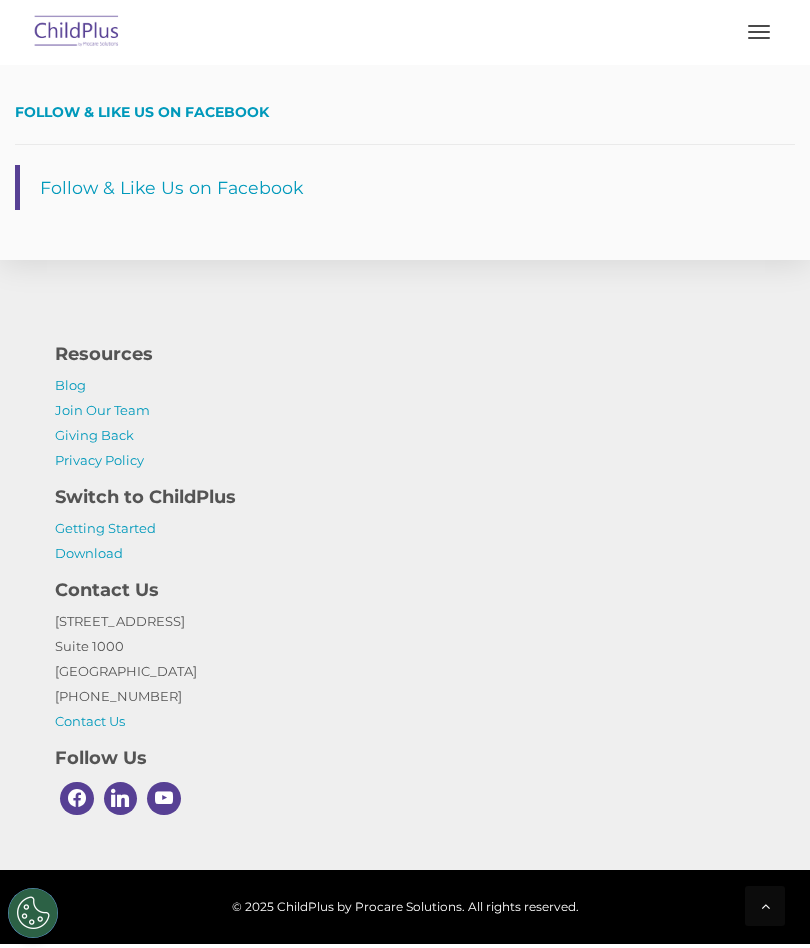 click on "Getting Started" at bounding box center [105, 528] 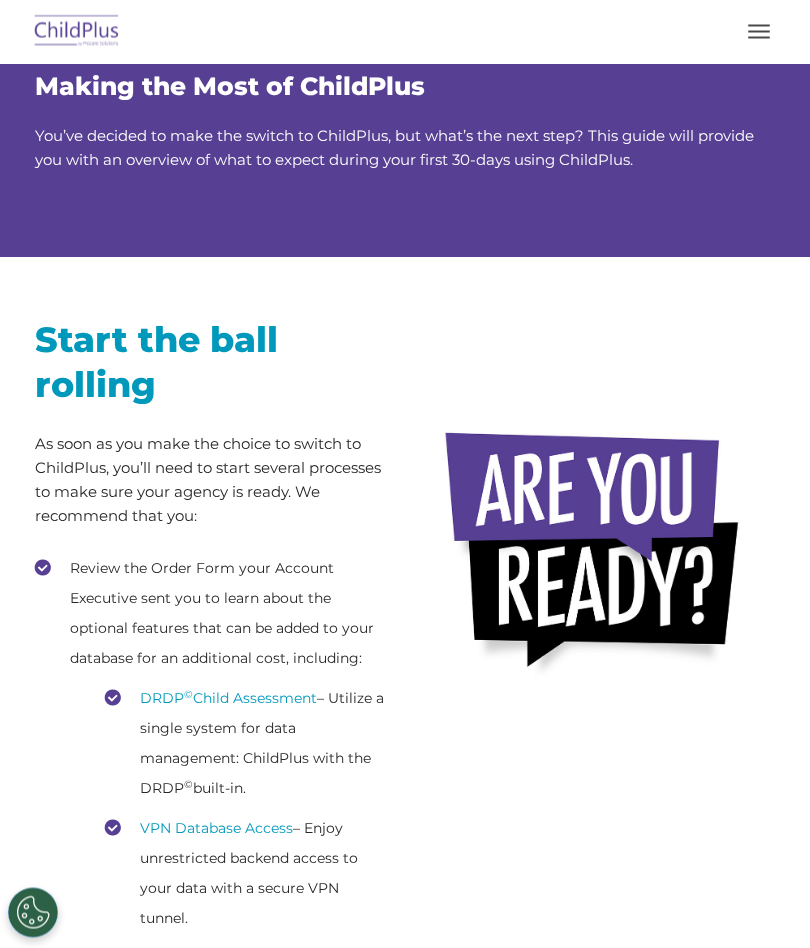 scroll, scrollTop: 0, scrollLeft: 0, axis: both 